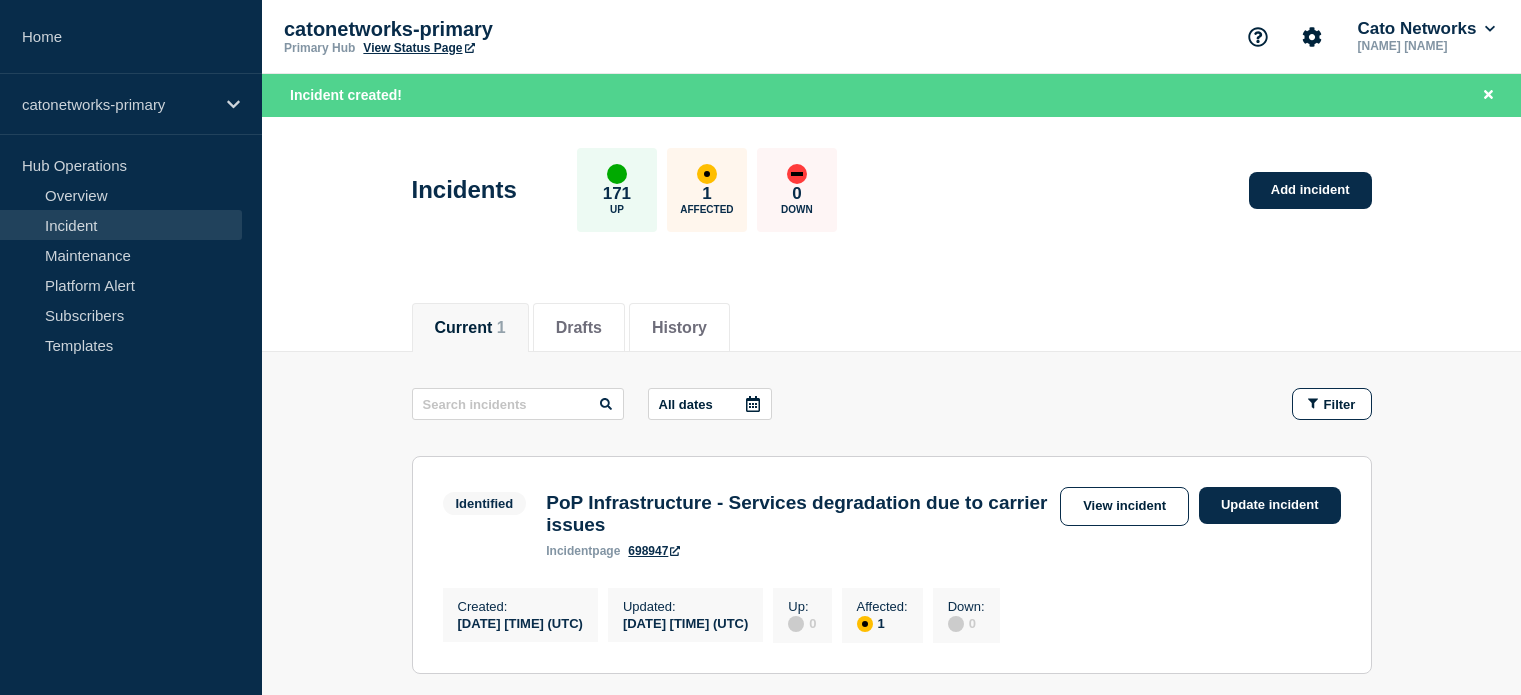 scroll, scrollTop: 256, scrollLeft: 0, axis: vertical 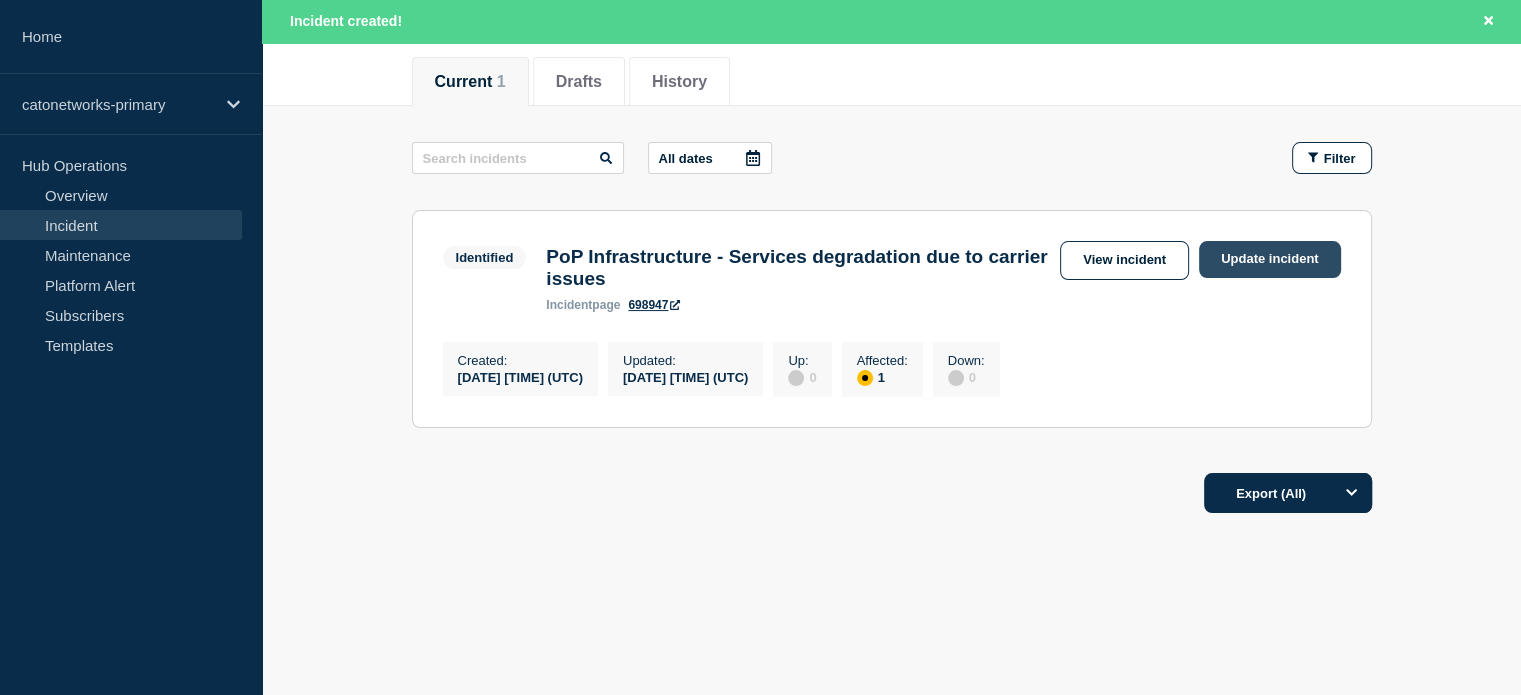 click on "Update incident" at bounding box center (1270, 259) 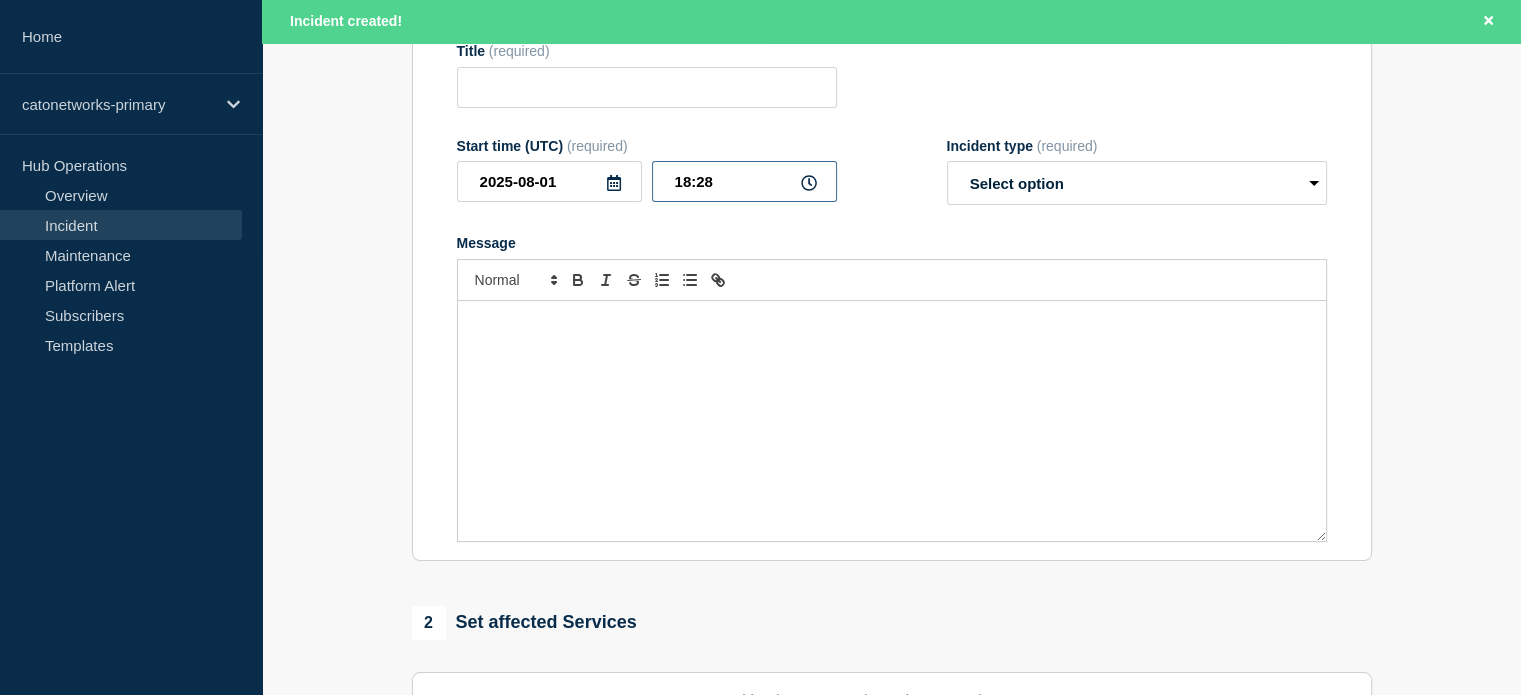 click on "18:28" at bounding box center [744, 181] 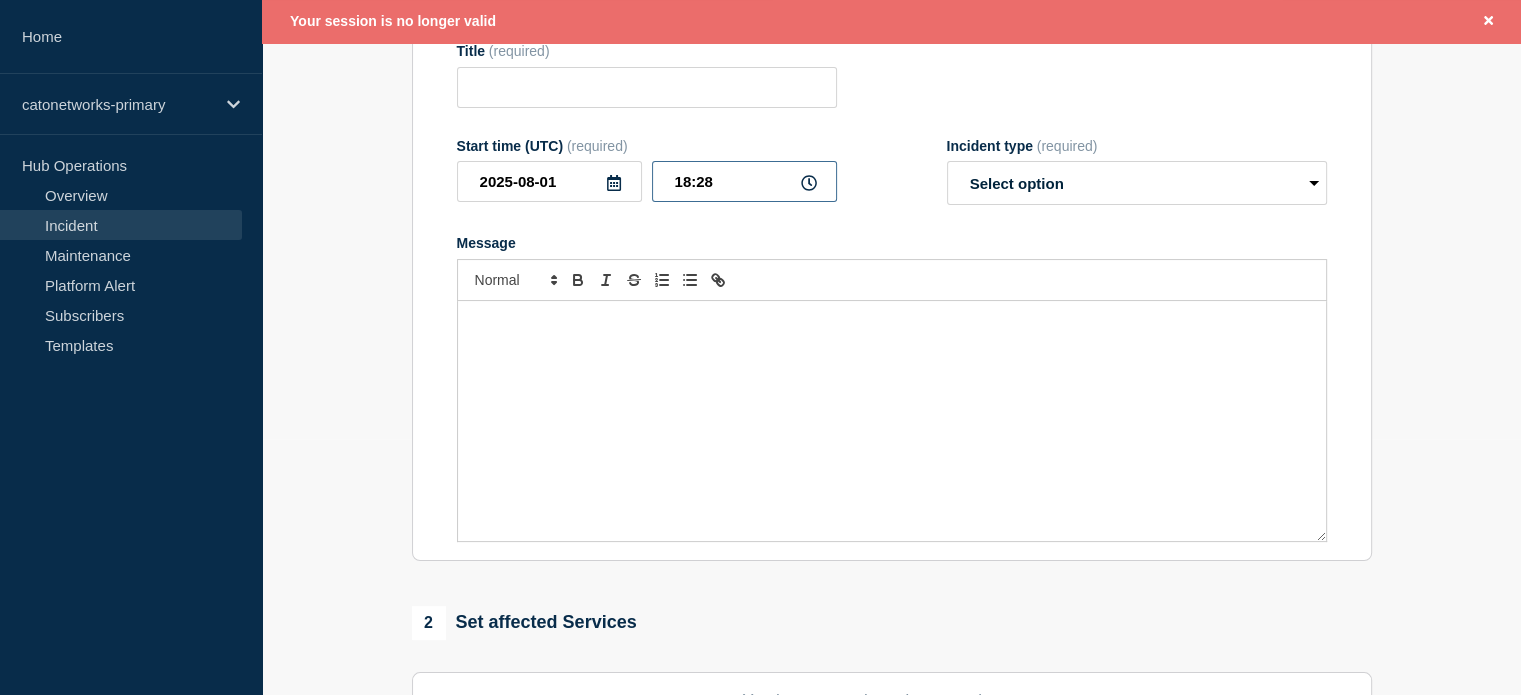 click on "18:28" at bounding box center (744, 181) 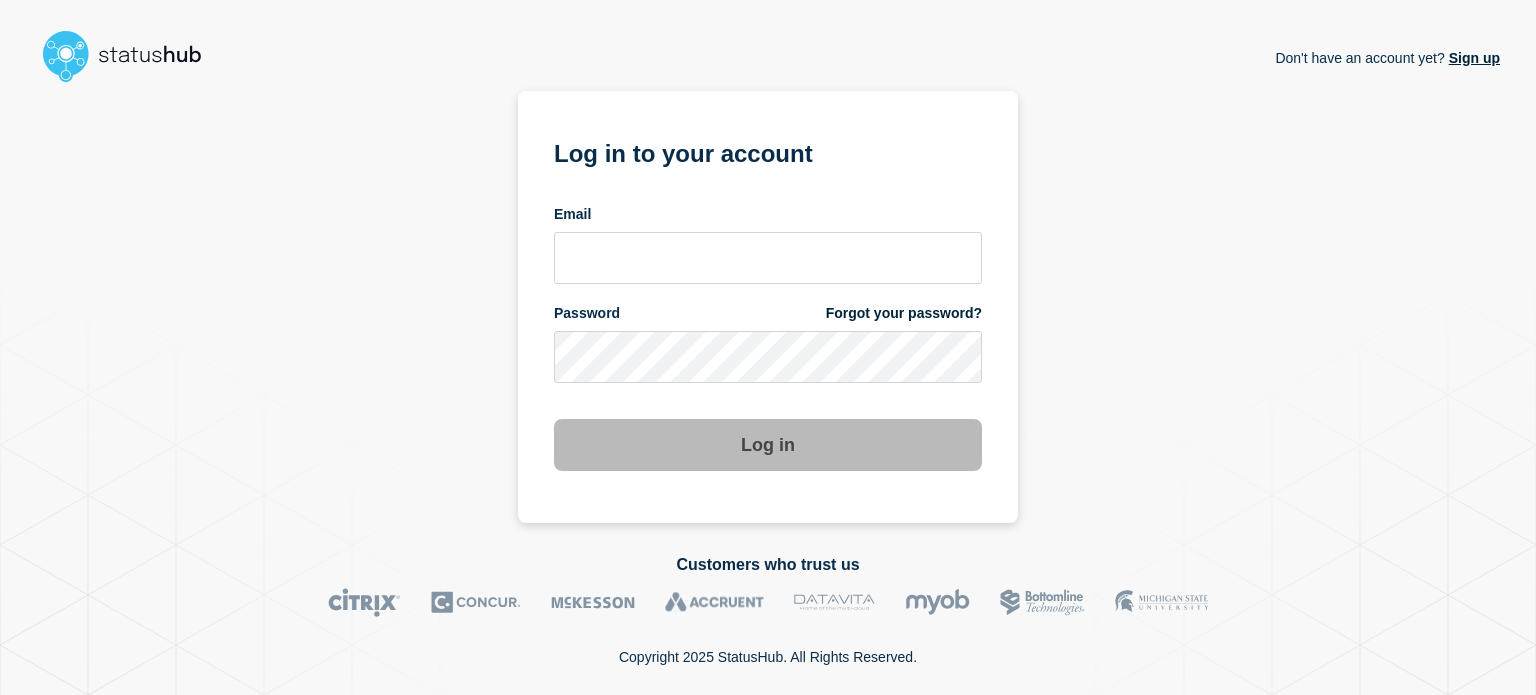 scroll, scrollTop: 0, scrollLeft: 0, axis: both 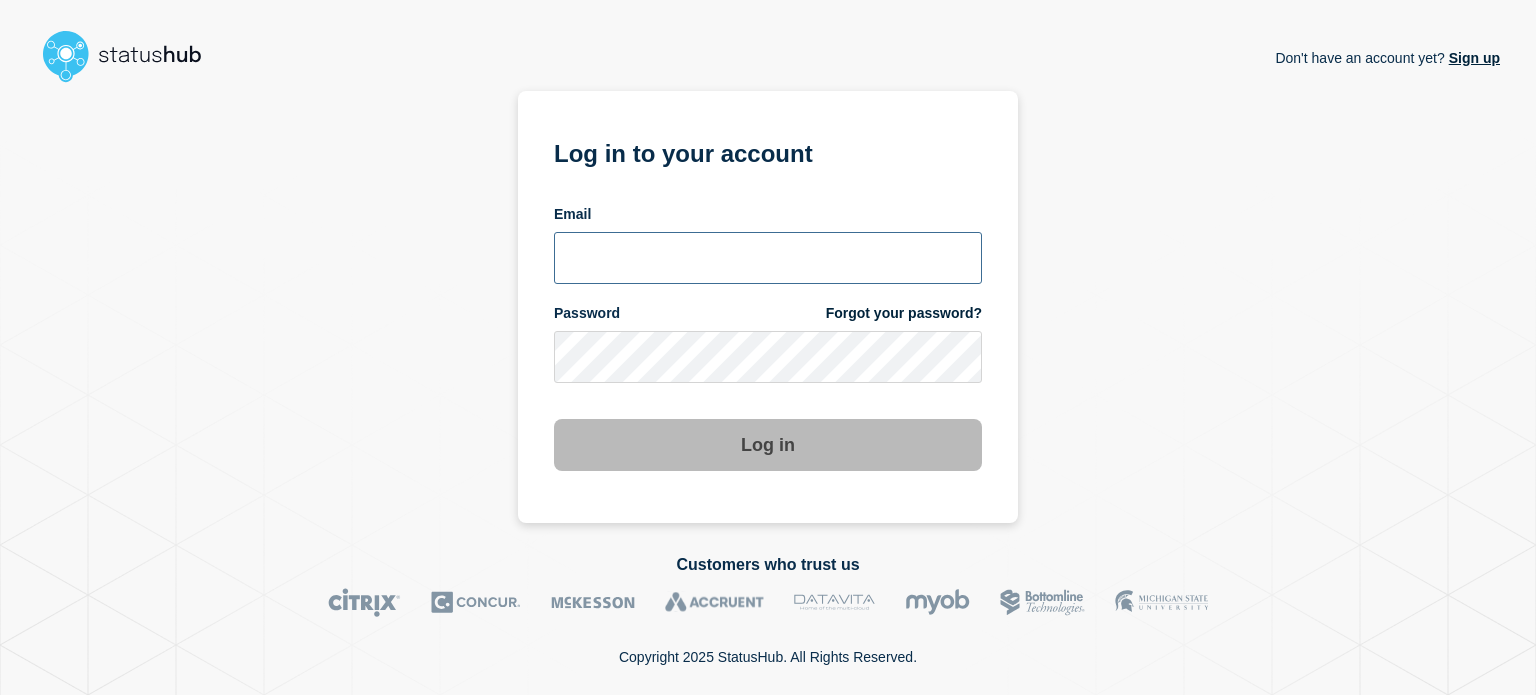 click at bounding box center (768, 258) 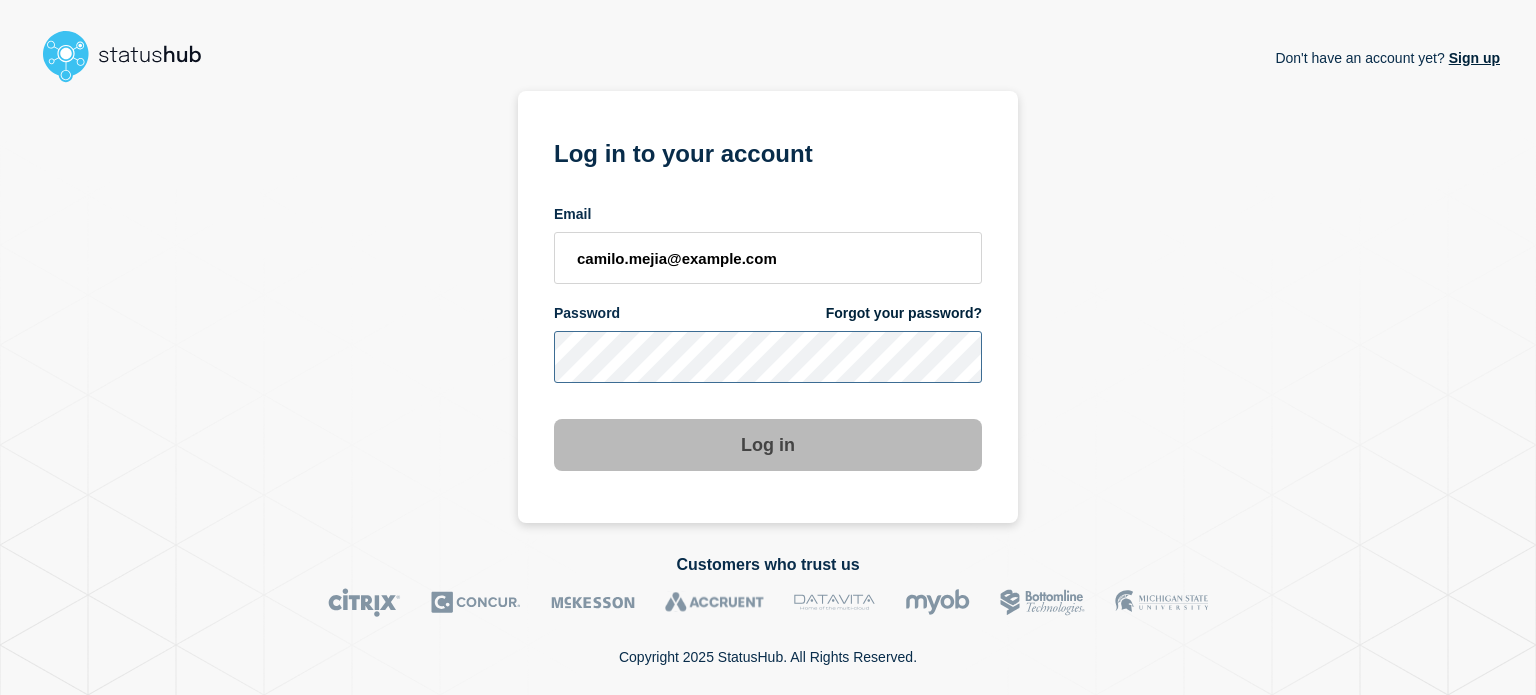 scroll, scrollTop: 0, scrollLeft: 0, axis: both 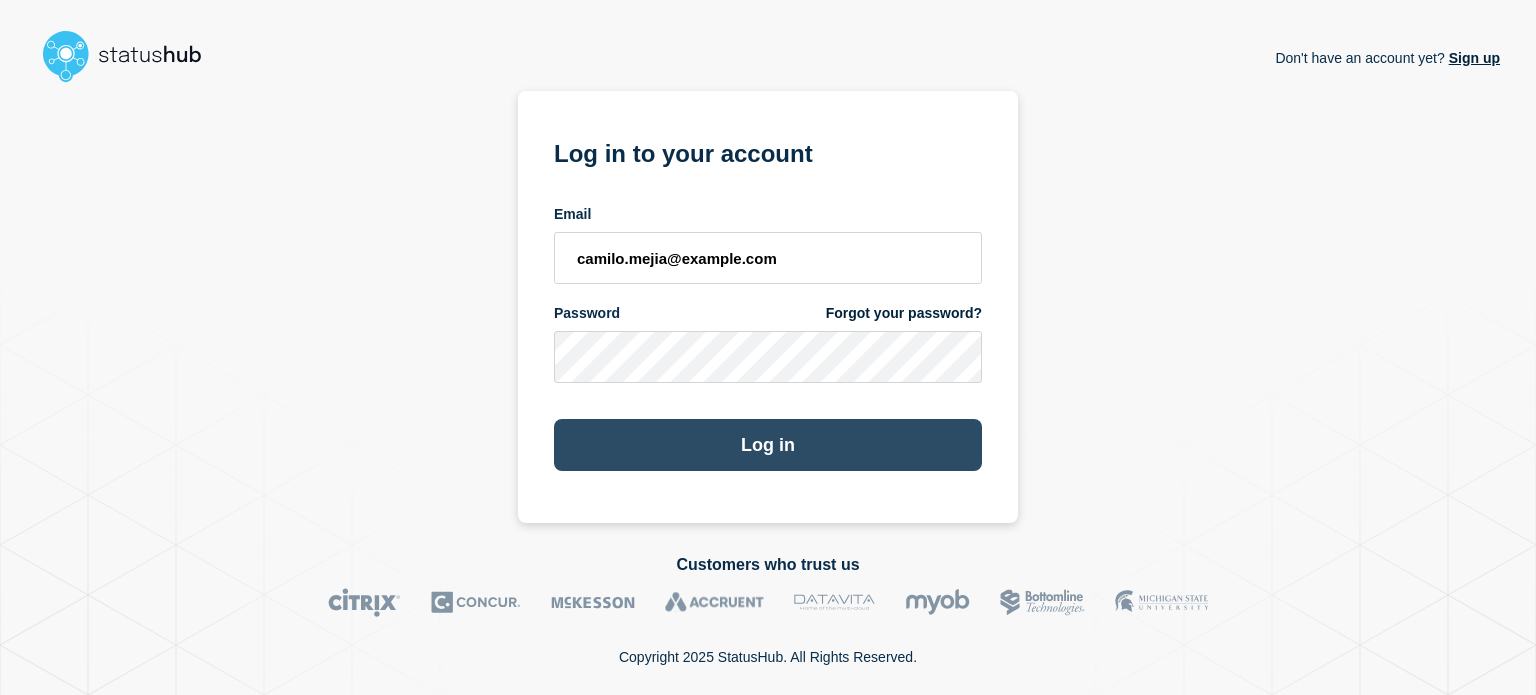 click on "Log in" at bounding box center (768, 445) 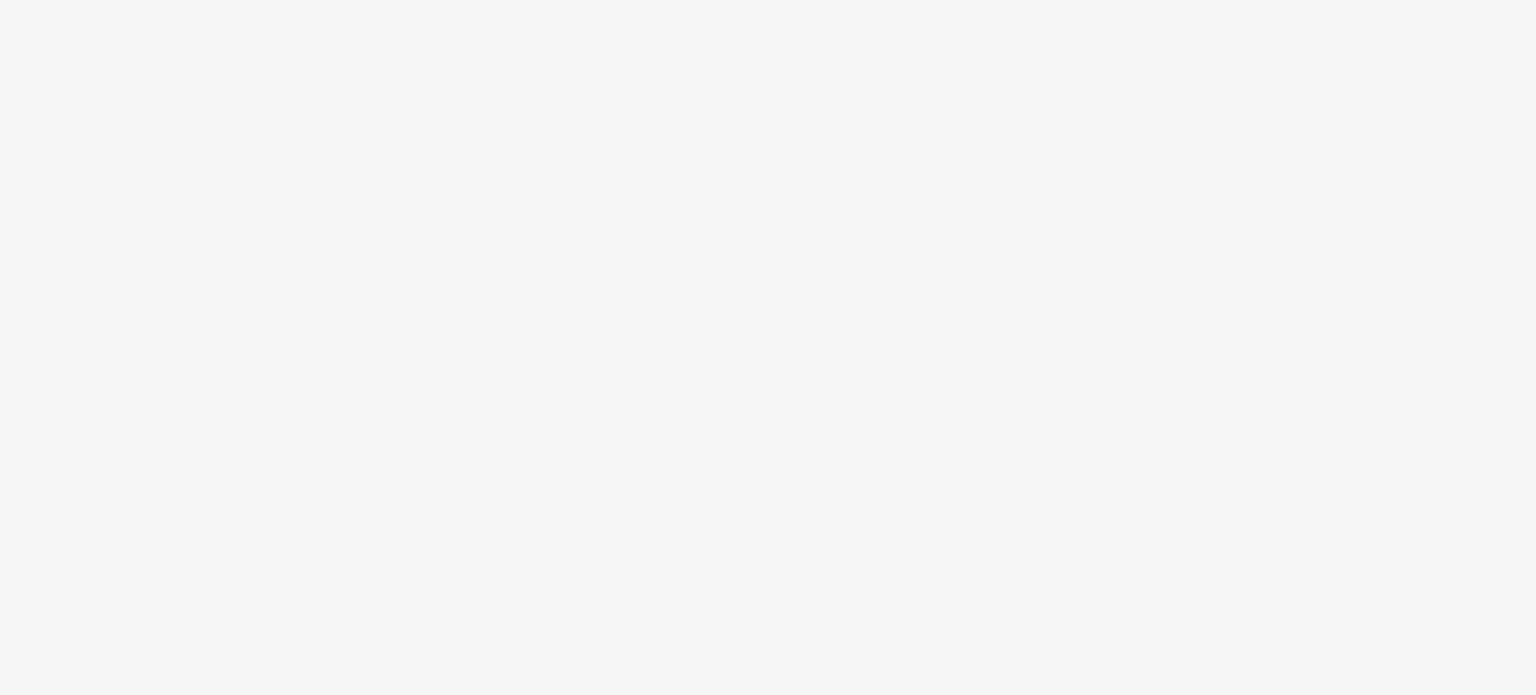 scroll, scrollTop: 0, scrollLeft: 0, axis: both 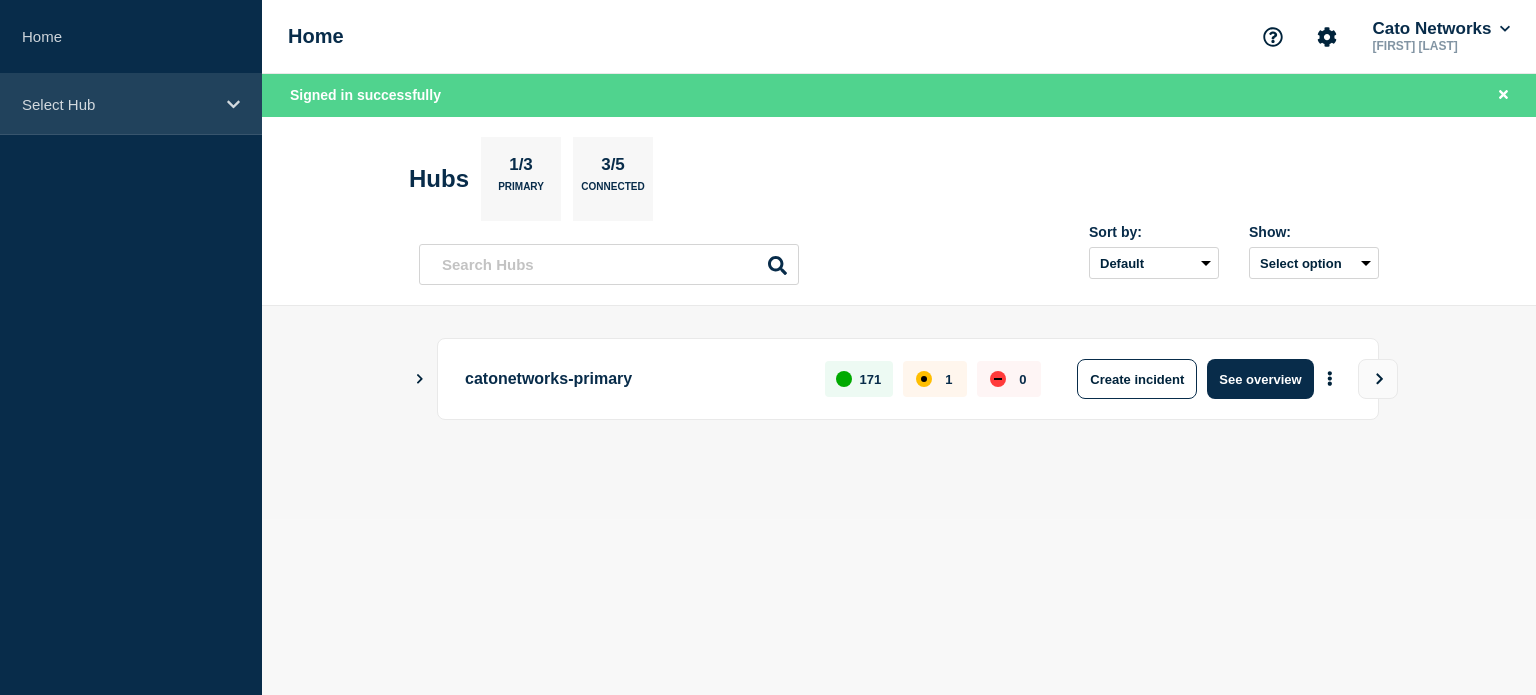 click on "Select Hub" at bounding box center (131, 104) 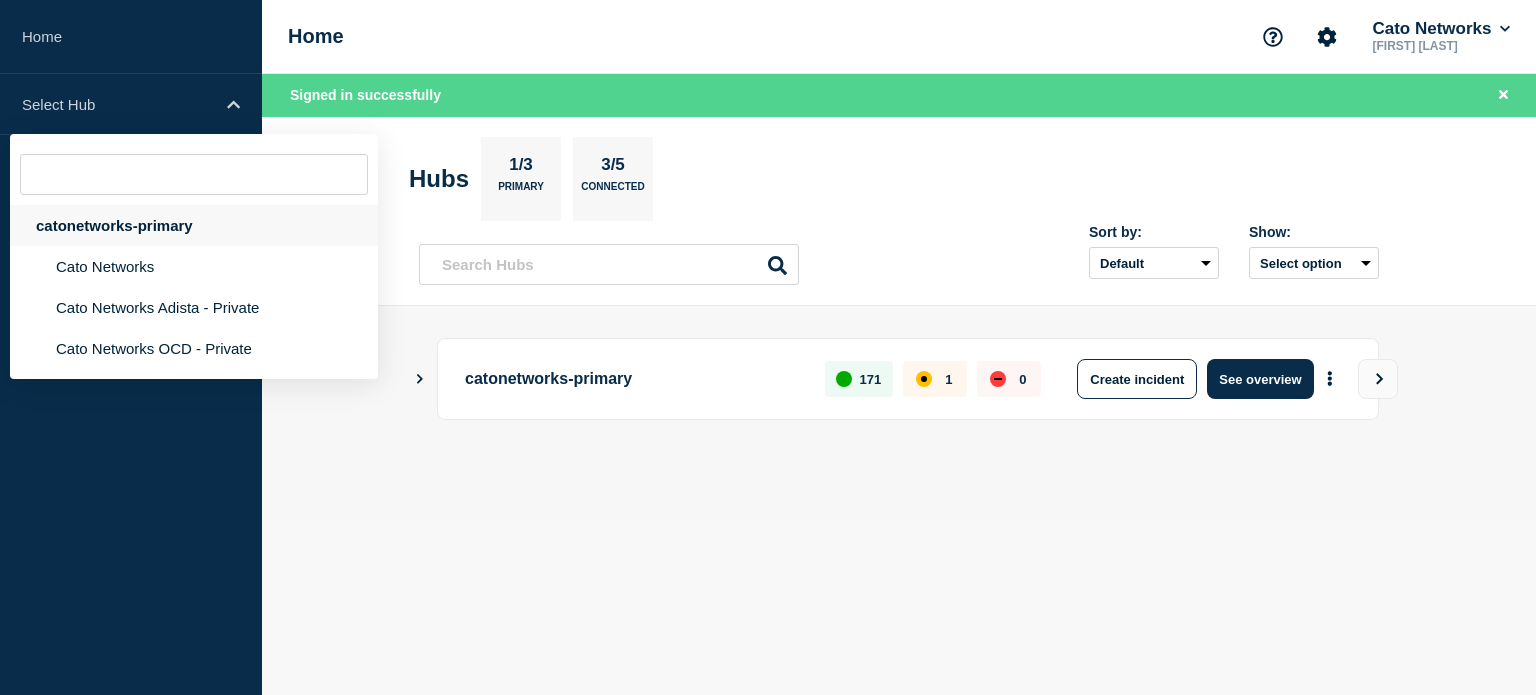 click on "catonetworks-primary" at bounding box center [194, 225] 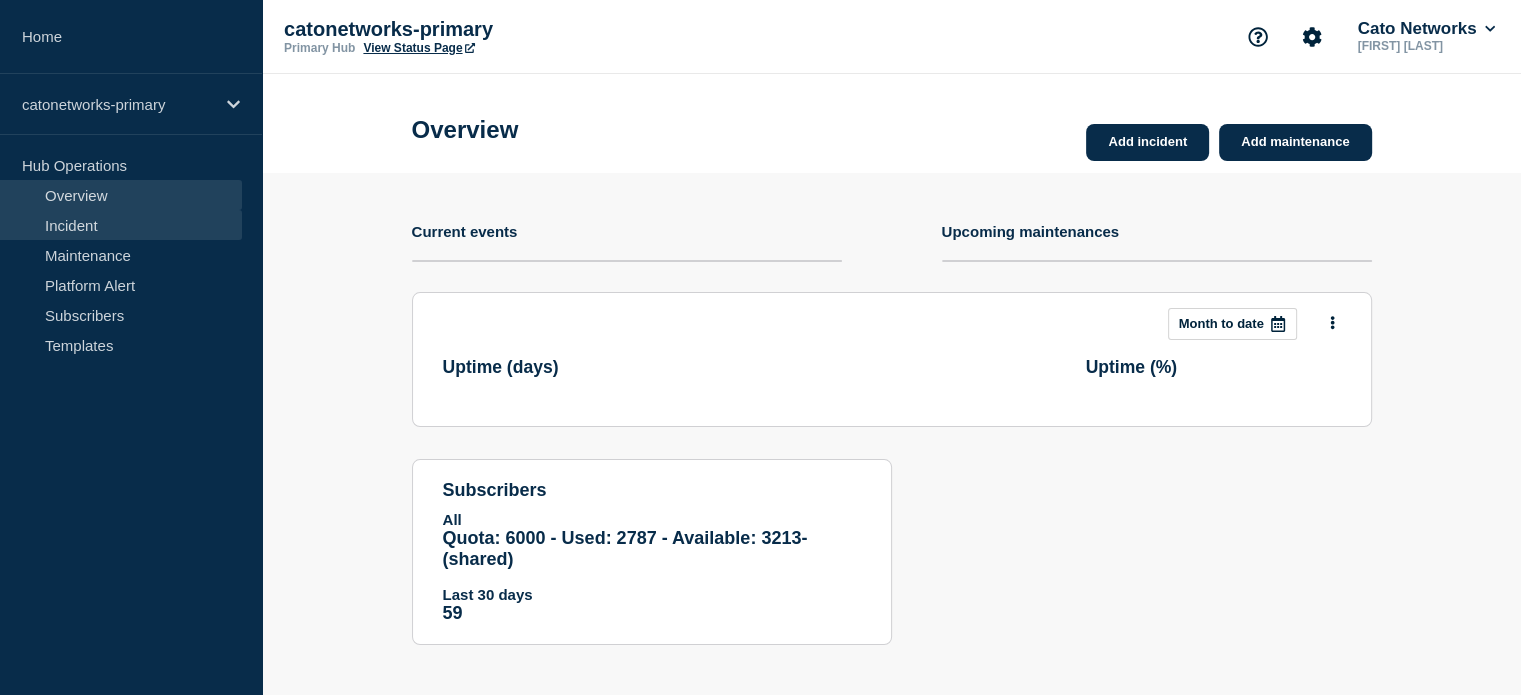 click on "Incident" at bounding box center (121, 225) 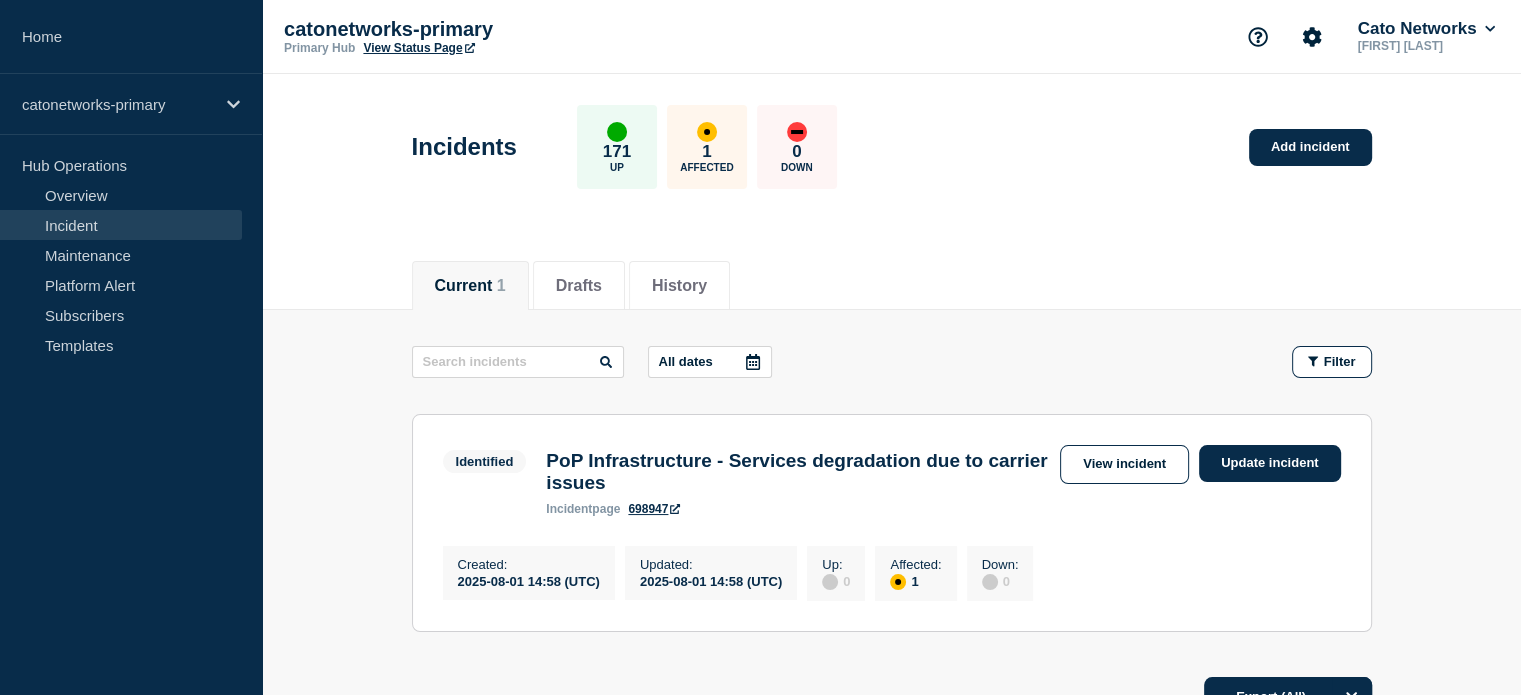 scroll, scrollTop: 100, scrollLeft: 0, axis: vertical 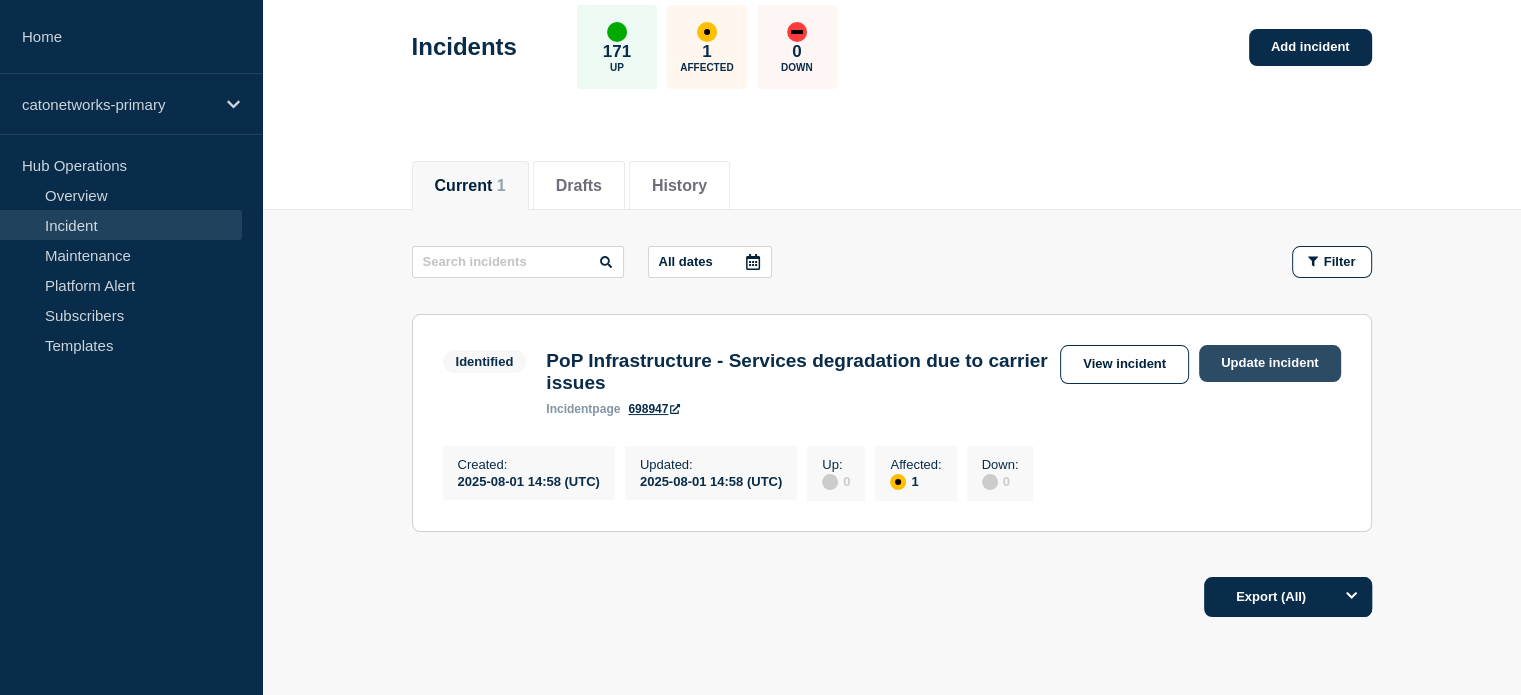 click on "Update incident" at bounding box center [1270, 363] 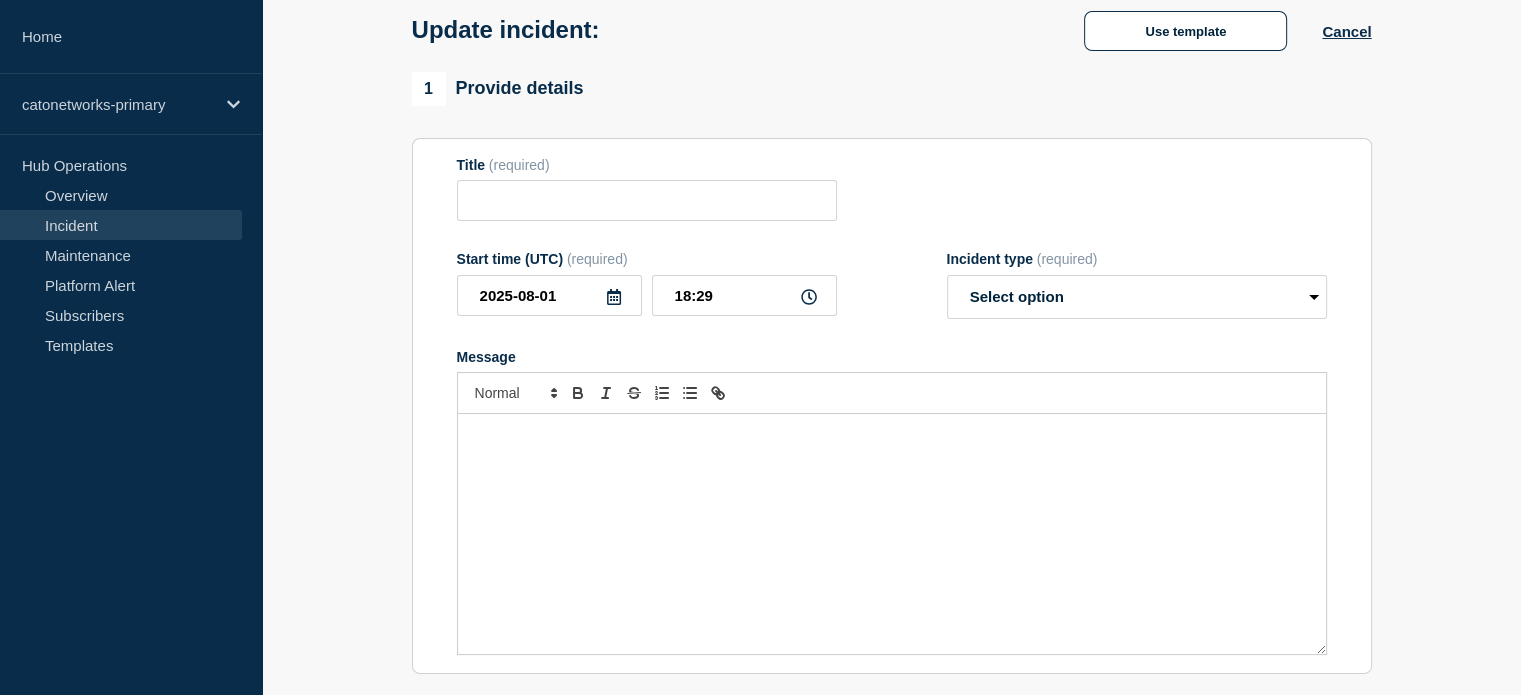 type on "PoP Infrastructure - Services degradation due to carrier issues" 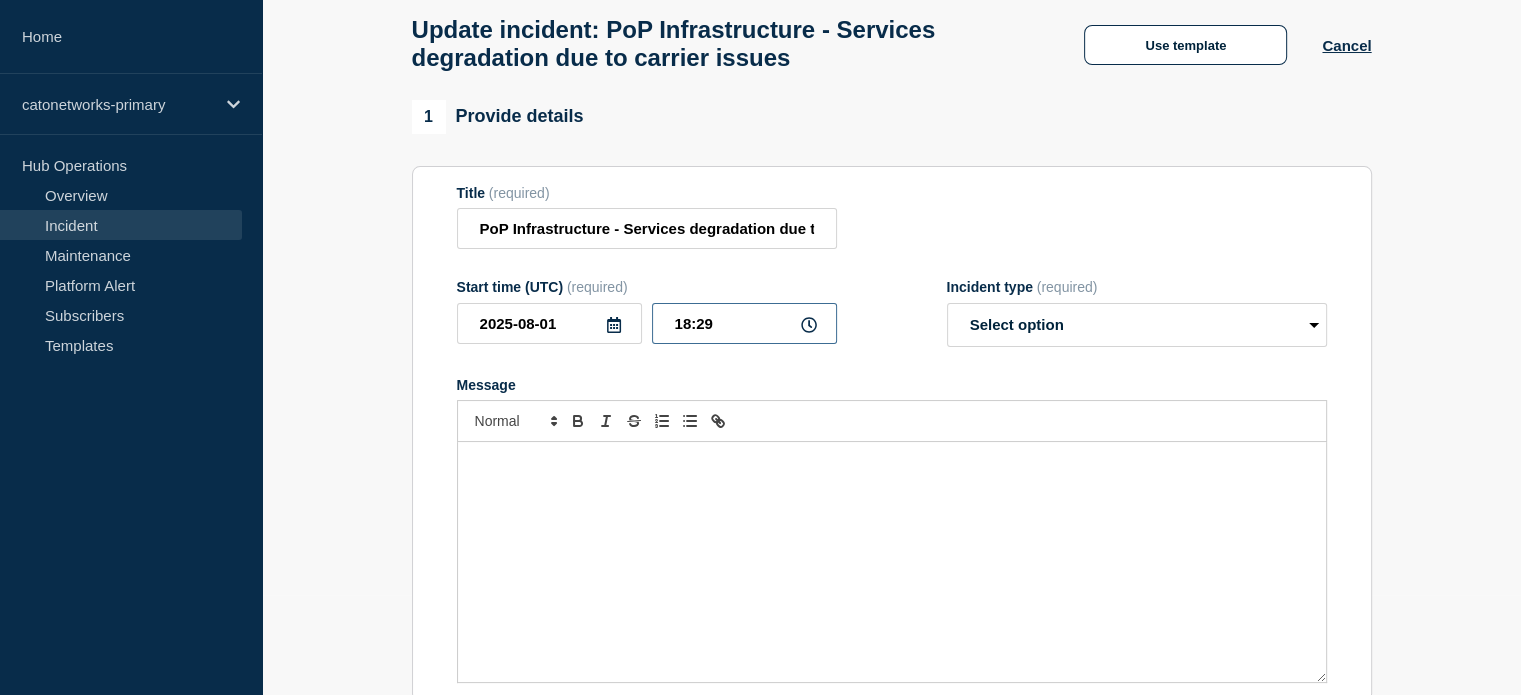 click on "18:29" at bounding box center [744, 323] 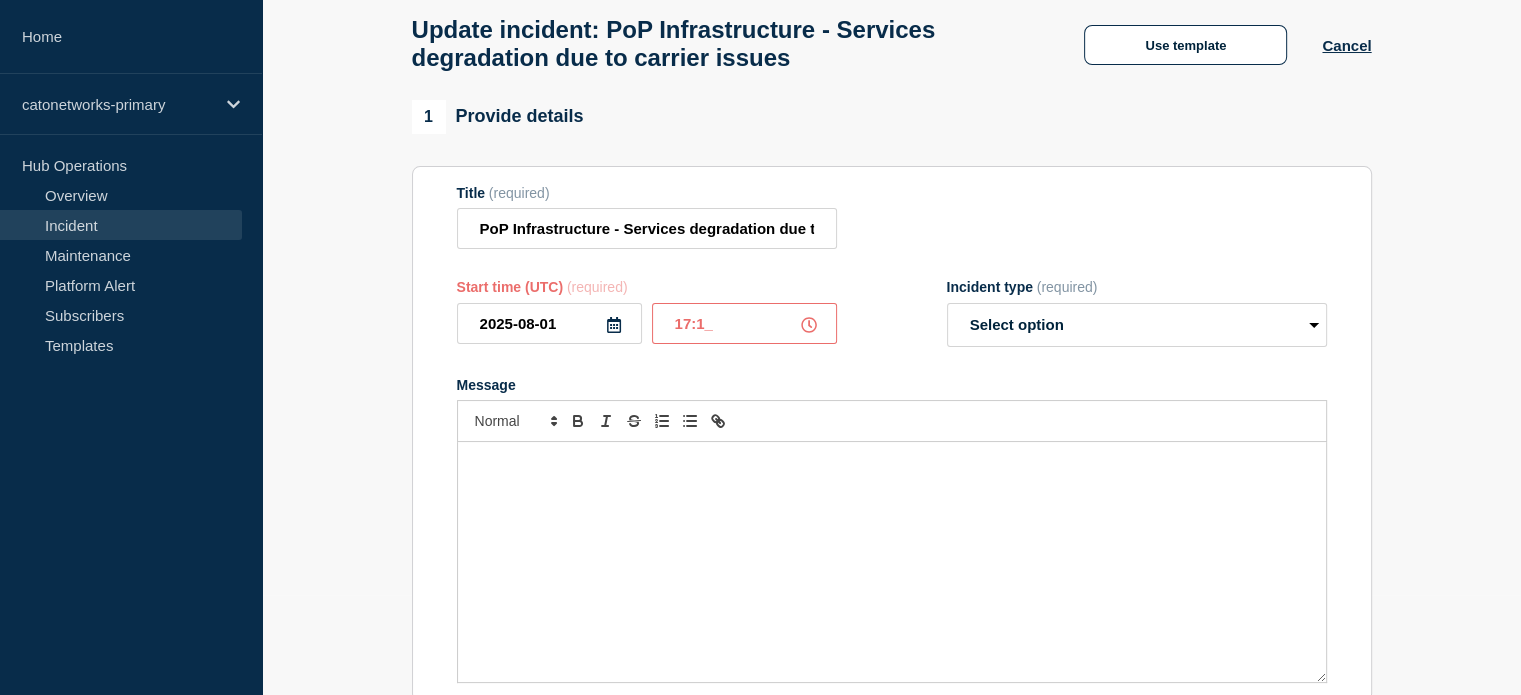 type on "17:10" 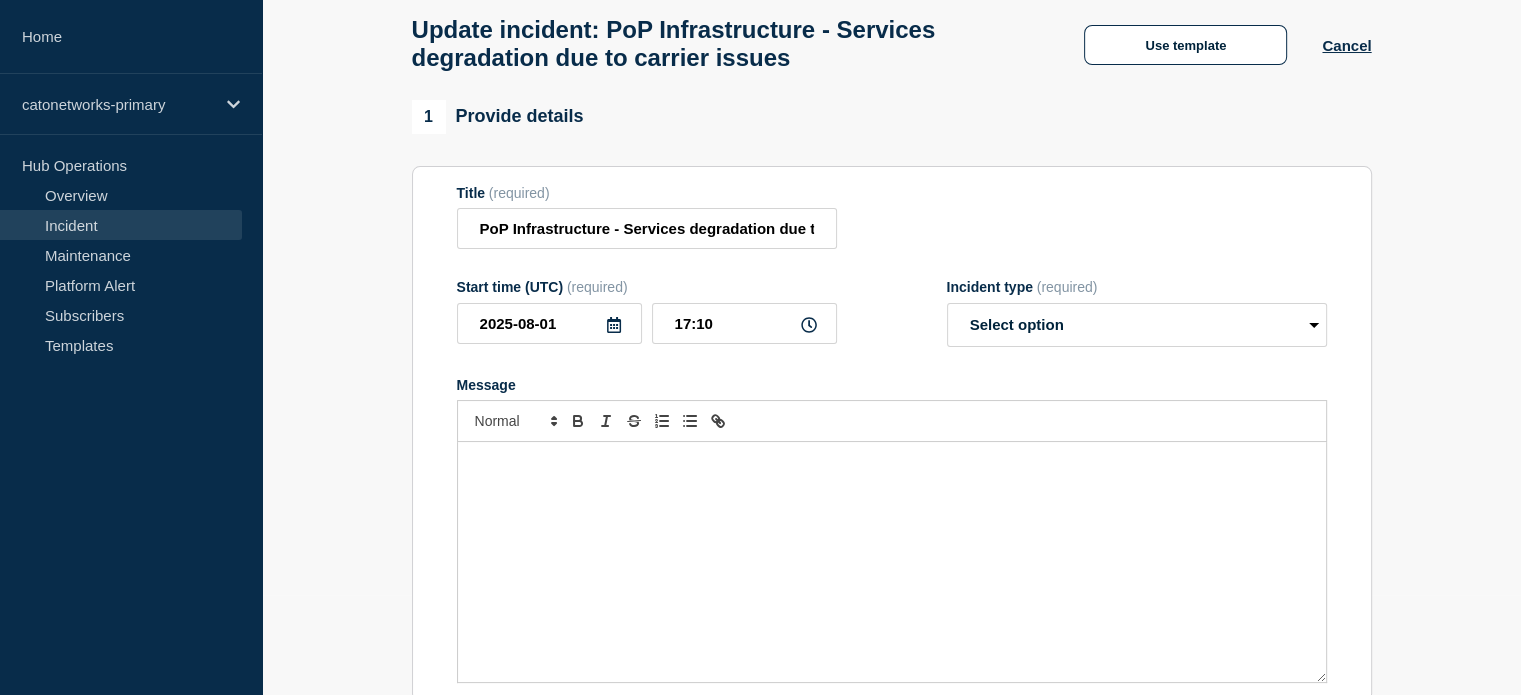 click on "Update incident: PoP Infrastructure - Services degradation due to carrier issues Use template Cancel" at bounding box center [891, 37] 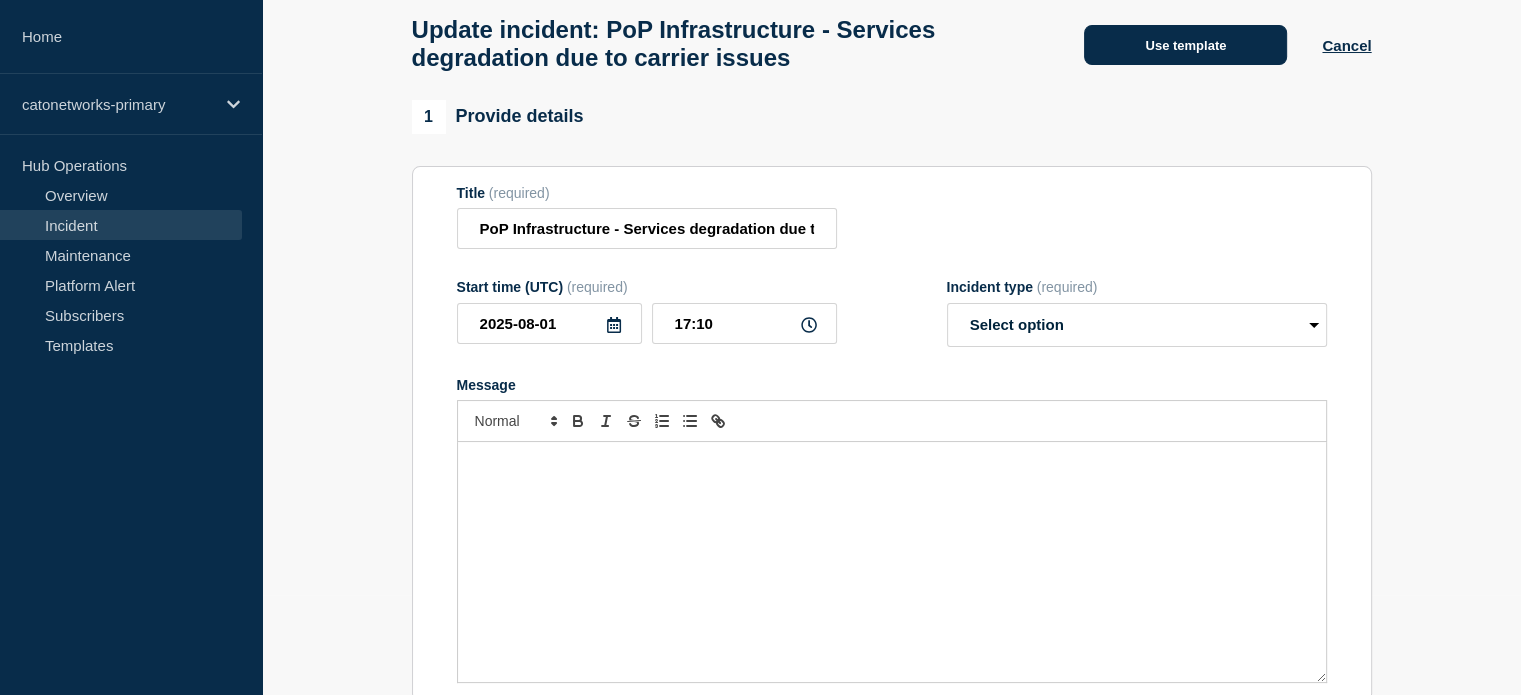 click on "Use template" at bounding box center (1185, 45) 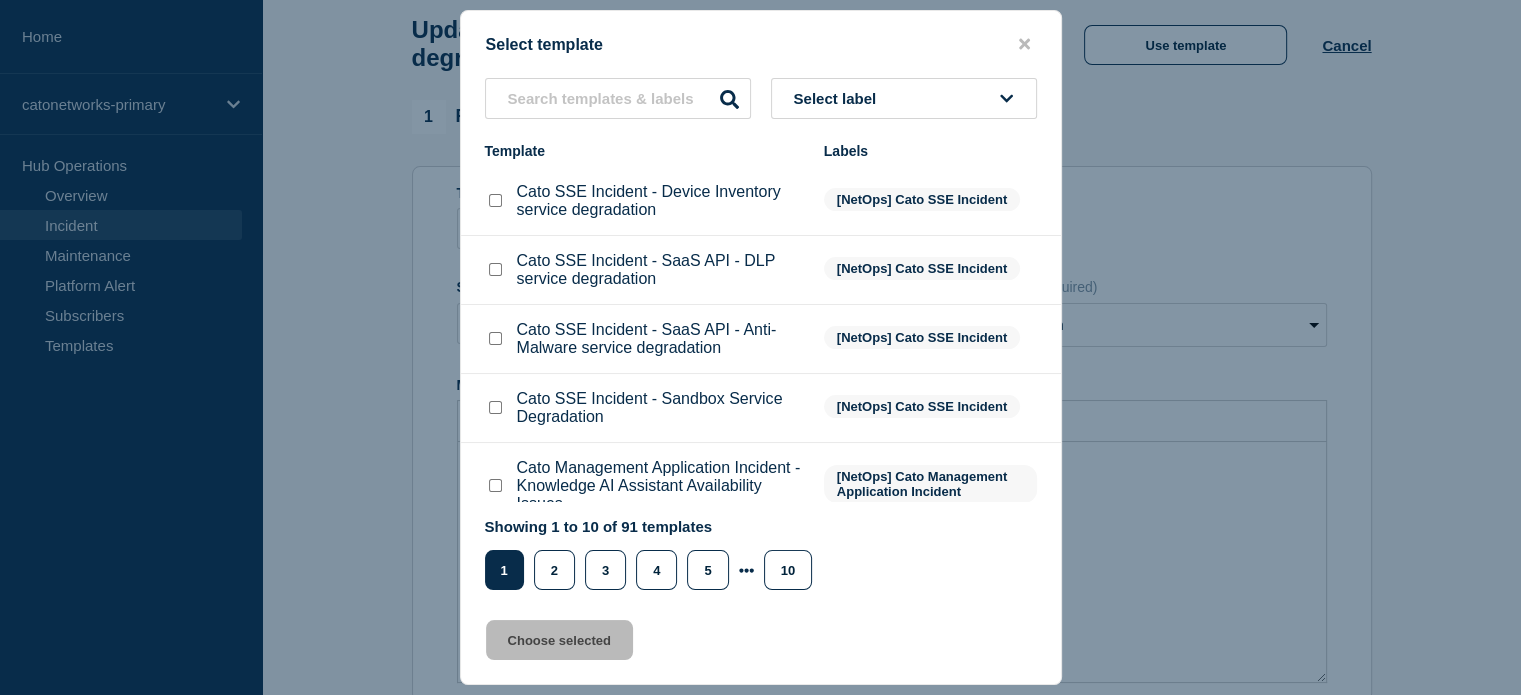 click on "Cato SSE Incident - SaaS API - DLP service degradation [NetOps] Cato SSE Incident" 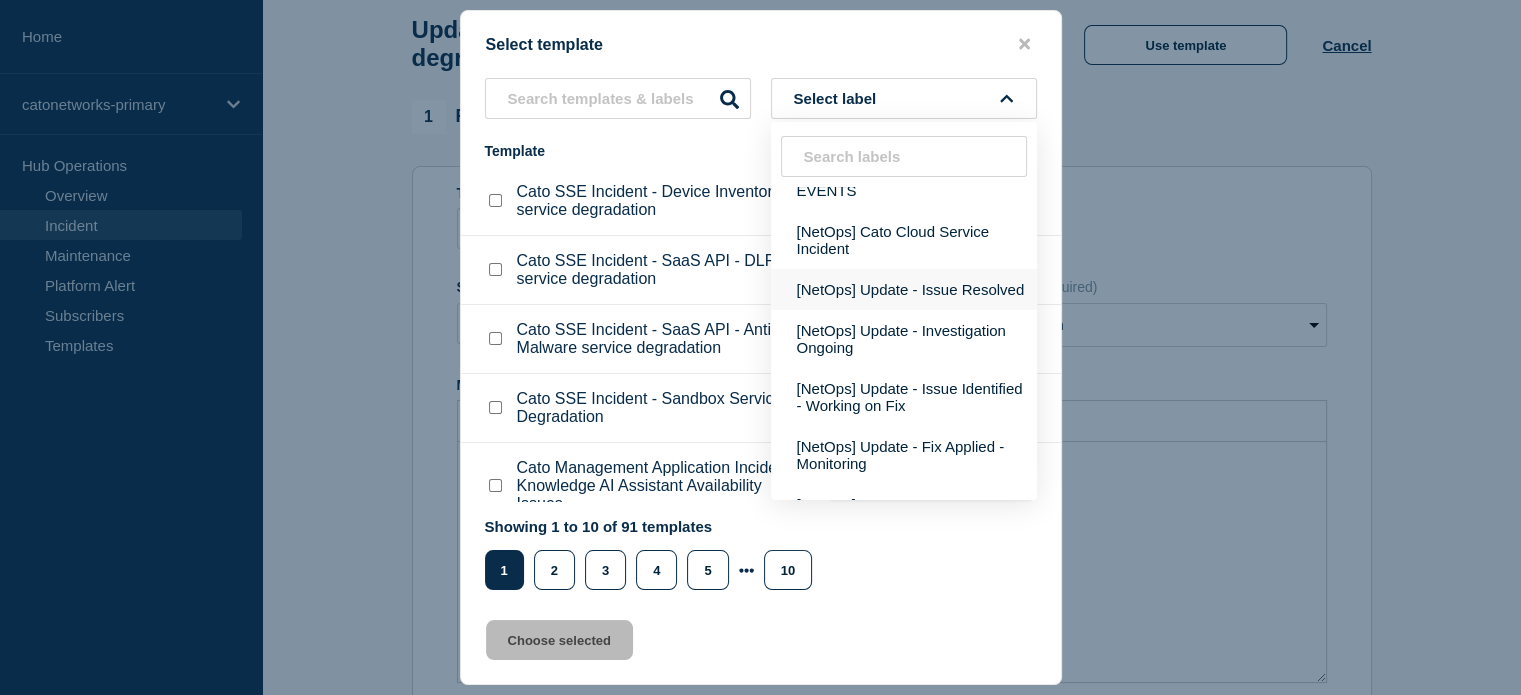 scroll, scrollTop: 300, scrollLeft: 0, axis: vertical 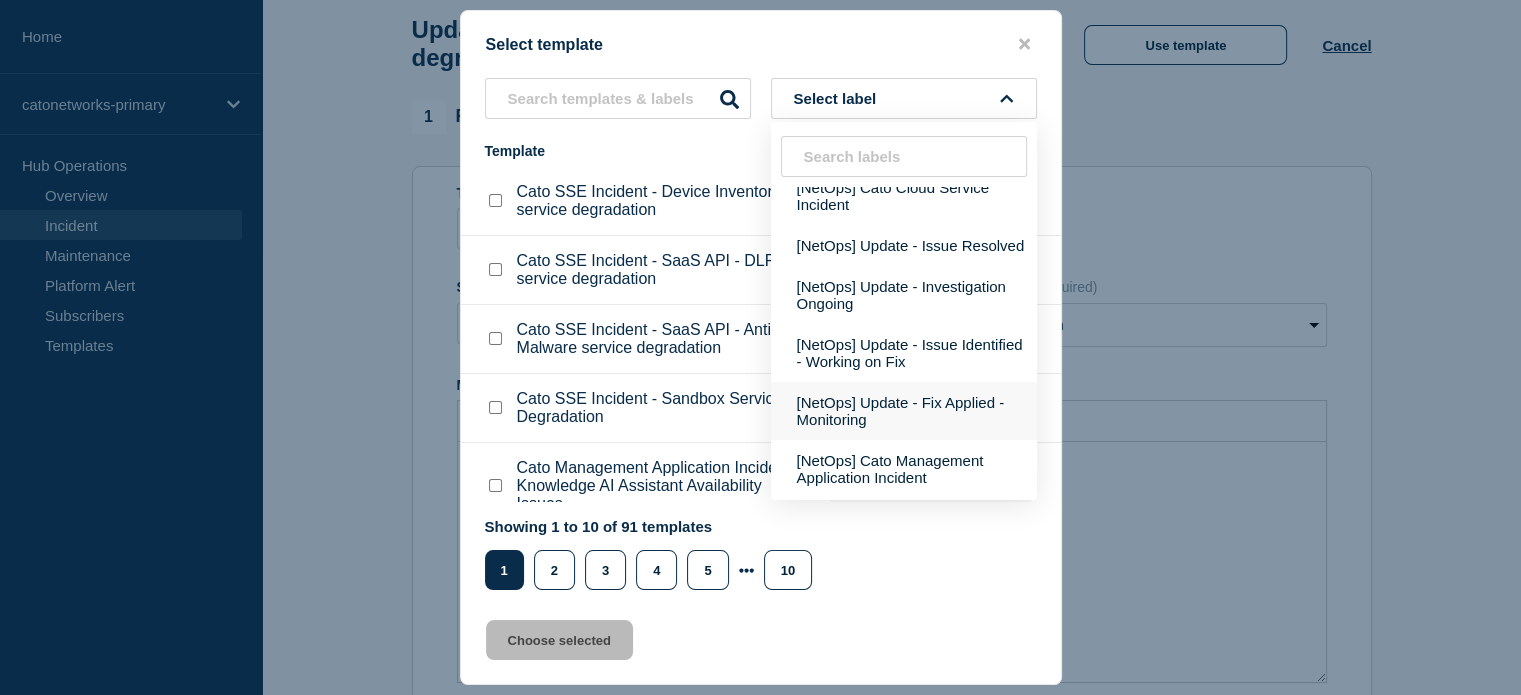 click on "[NetOps] Update - Fix Applied - Monitoring" at bounding box center (904, 411) 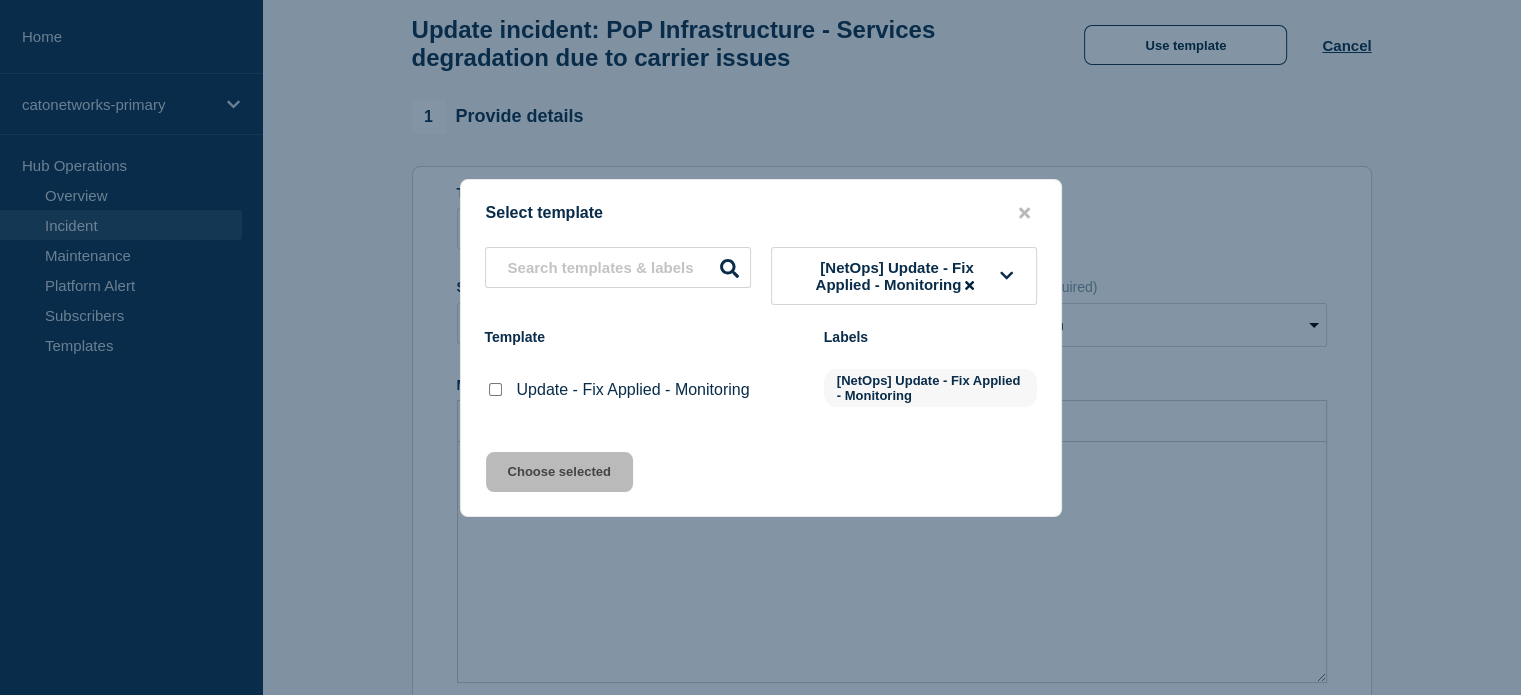 click at bounding box center (495, 389) 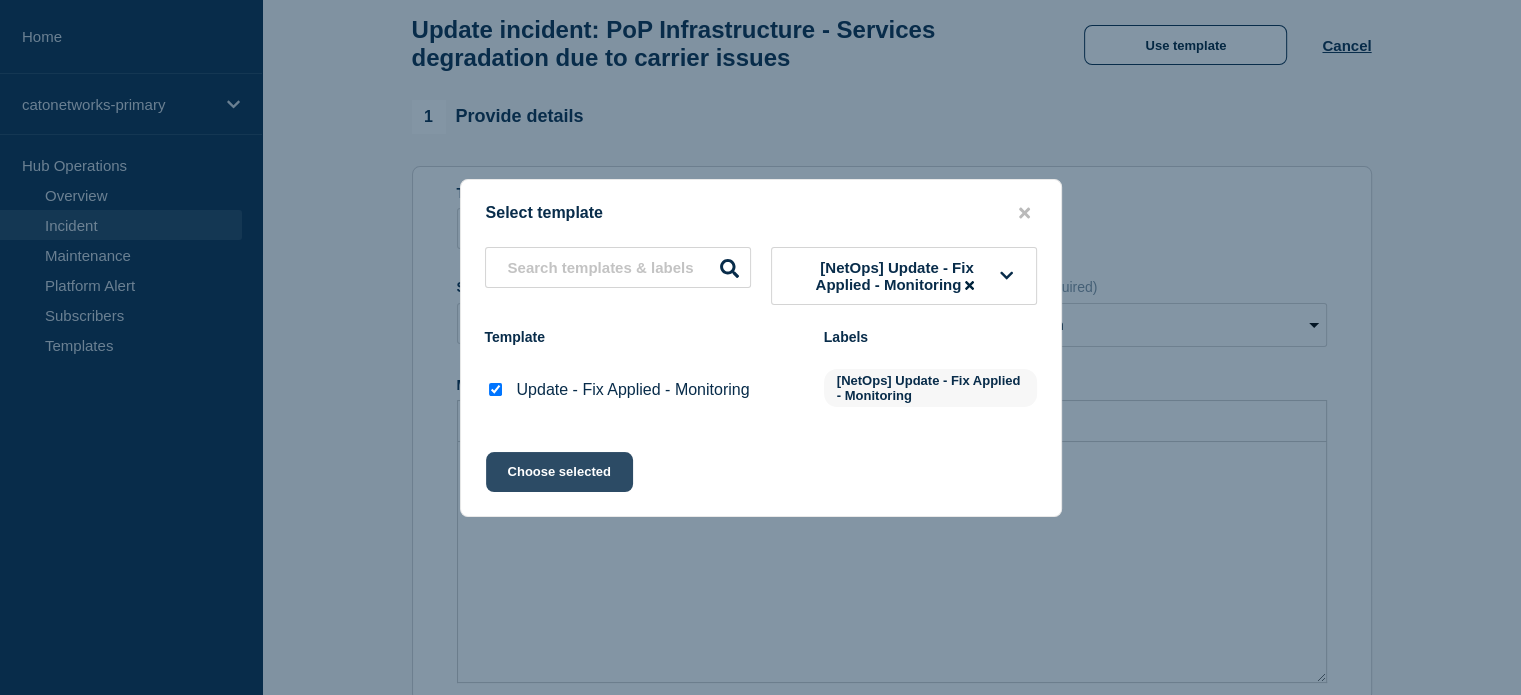 click on "Choose selected" 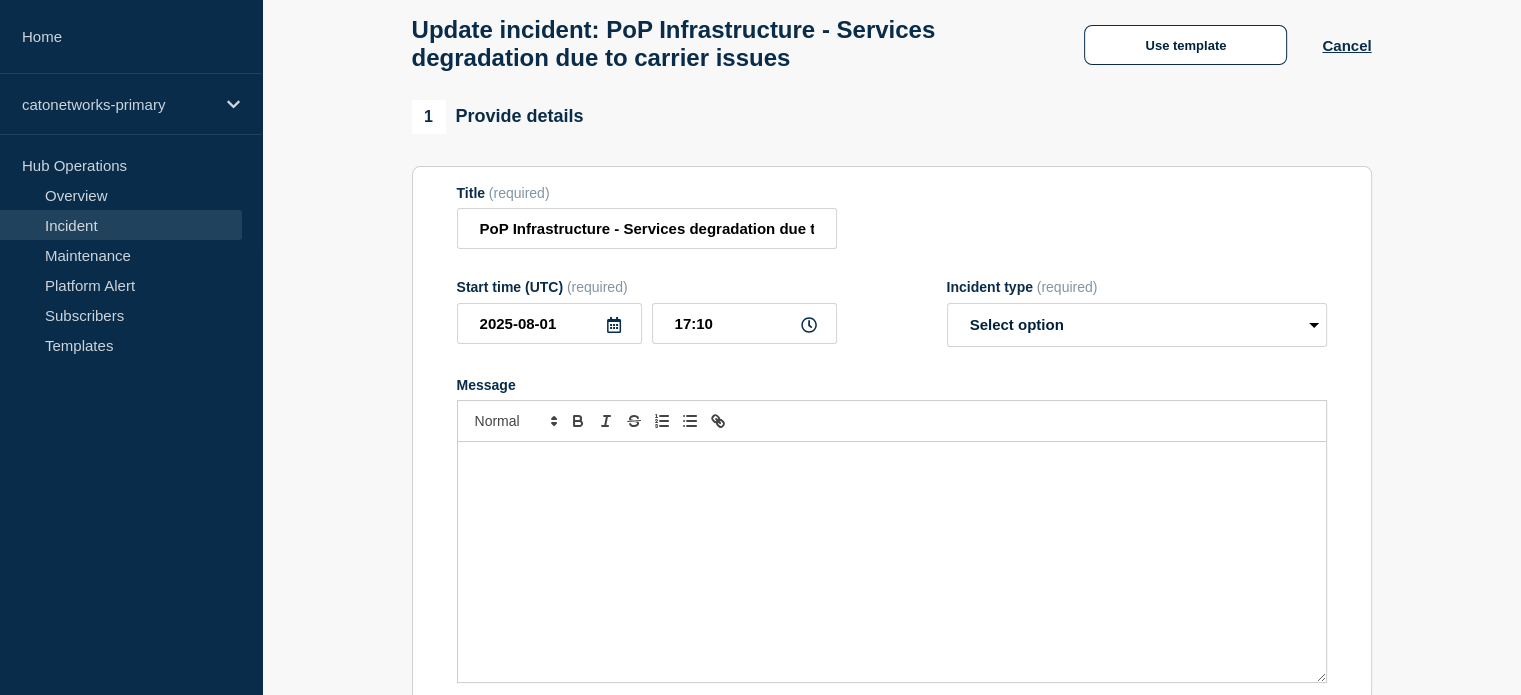 select on "monitoring" 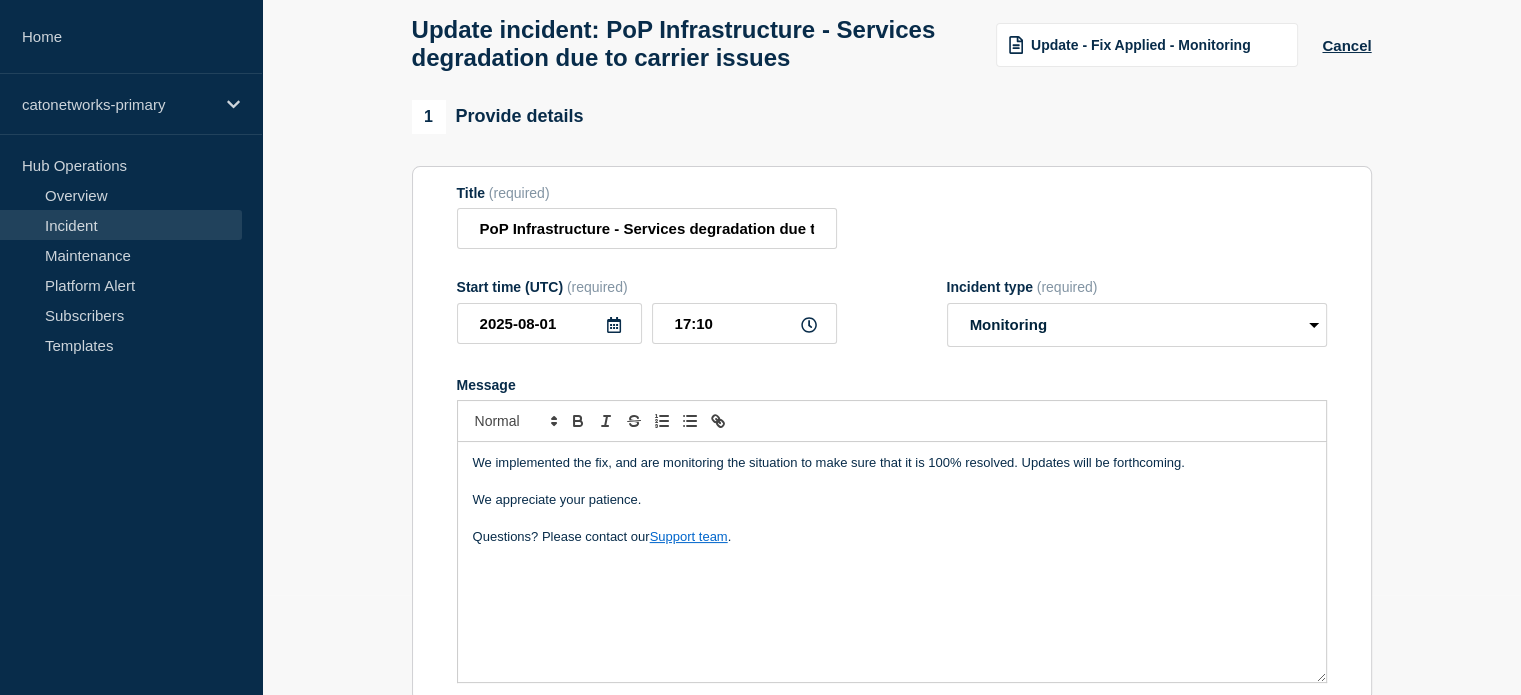 click on "We implemented the fix, and are monitoring the situation to make sure that it is 100% resolved. Updates will be forthcoming." at bounding box center [892, 463] 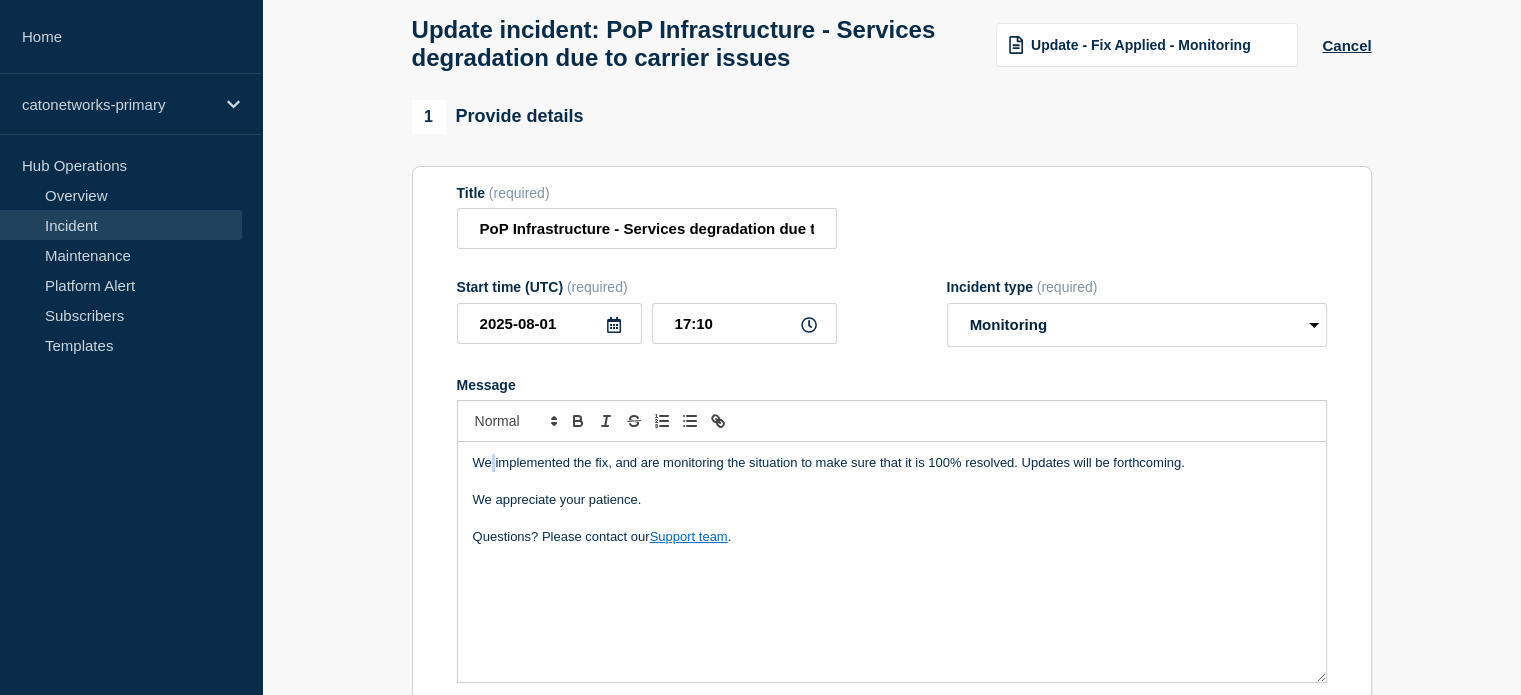 click on "We implemented the fix, and are monitoring the situation to make sure that it is 100% resolved. Updates will be forthcoming." at bounding box center (892, 463) 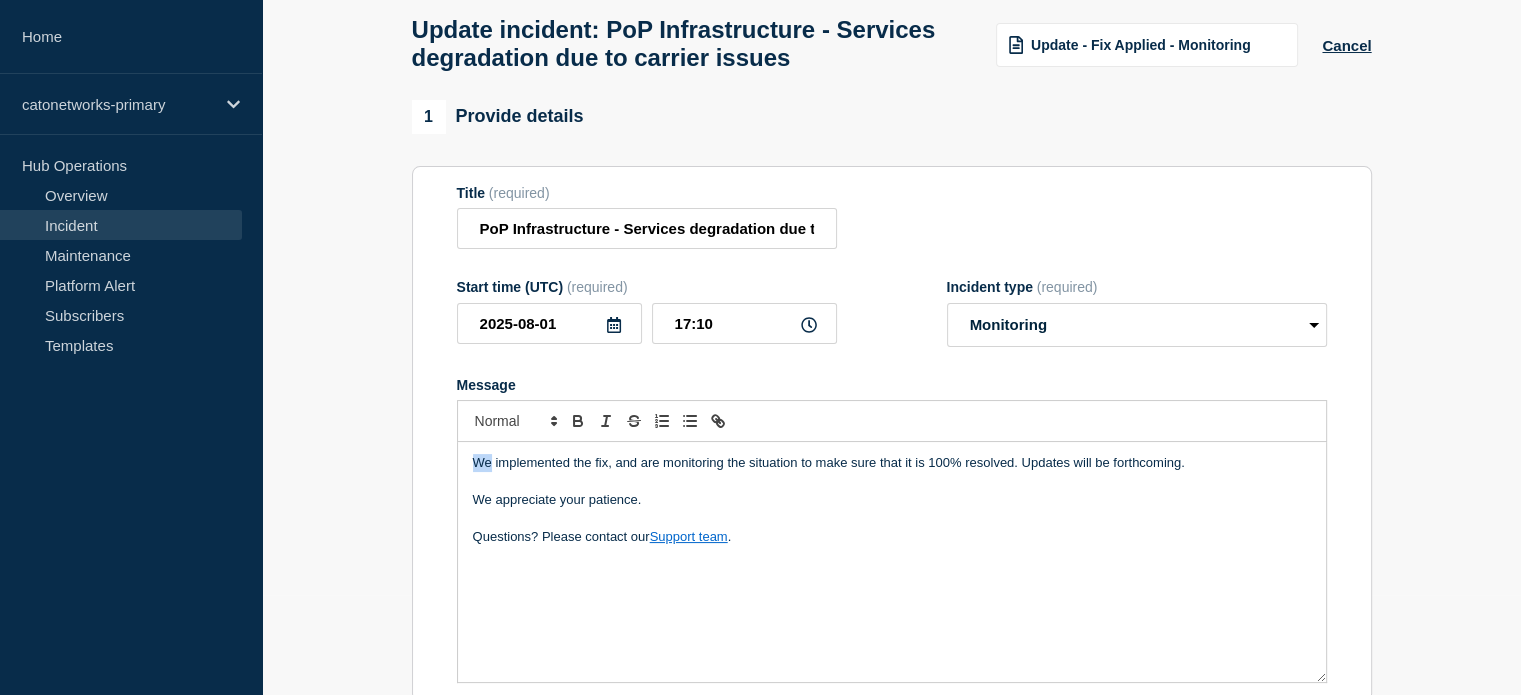 drag, startPoint x: 461, startPoint y: 475, endPoint x: 489, endPoint y: 477, distance: 28.071337 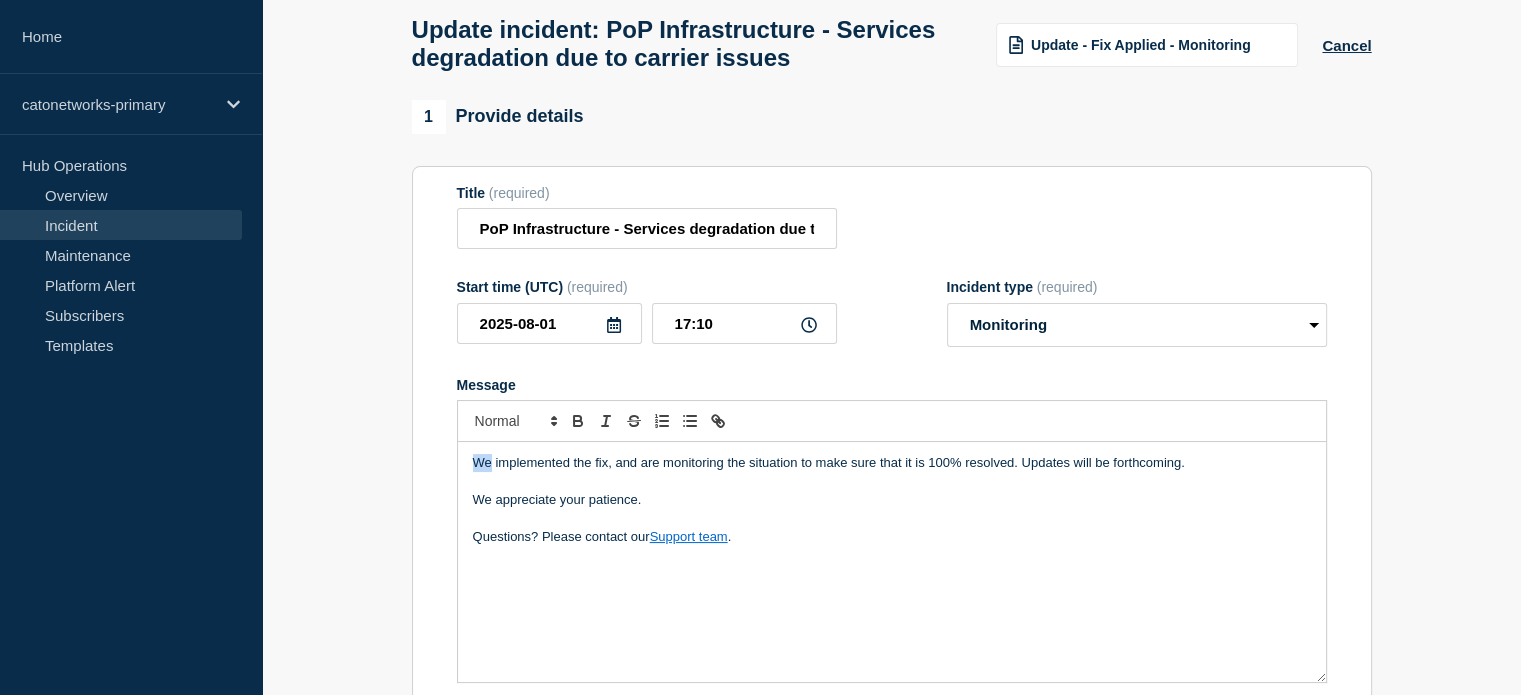 click on "We implemented the fix, and are monitoring the situation to make sure that it is 100% resolved. Updates will be forthcoming. We appreciate your patience. Questions? Please contact our  Support team ." at bounding box center [892, 562] 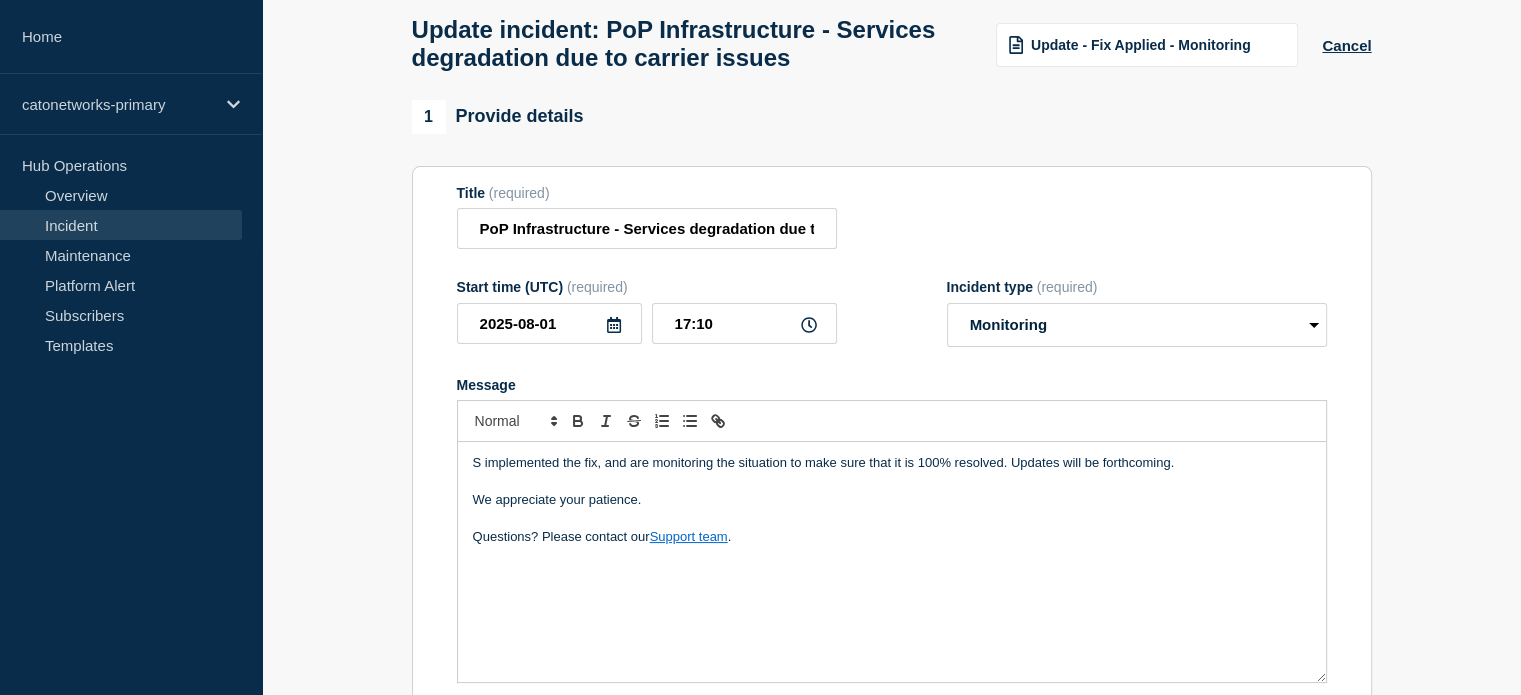 type 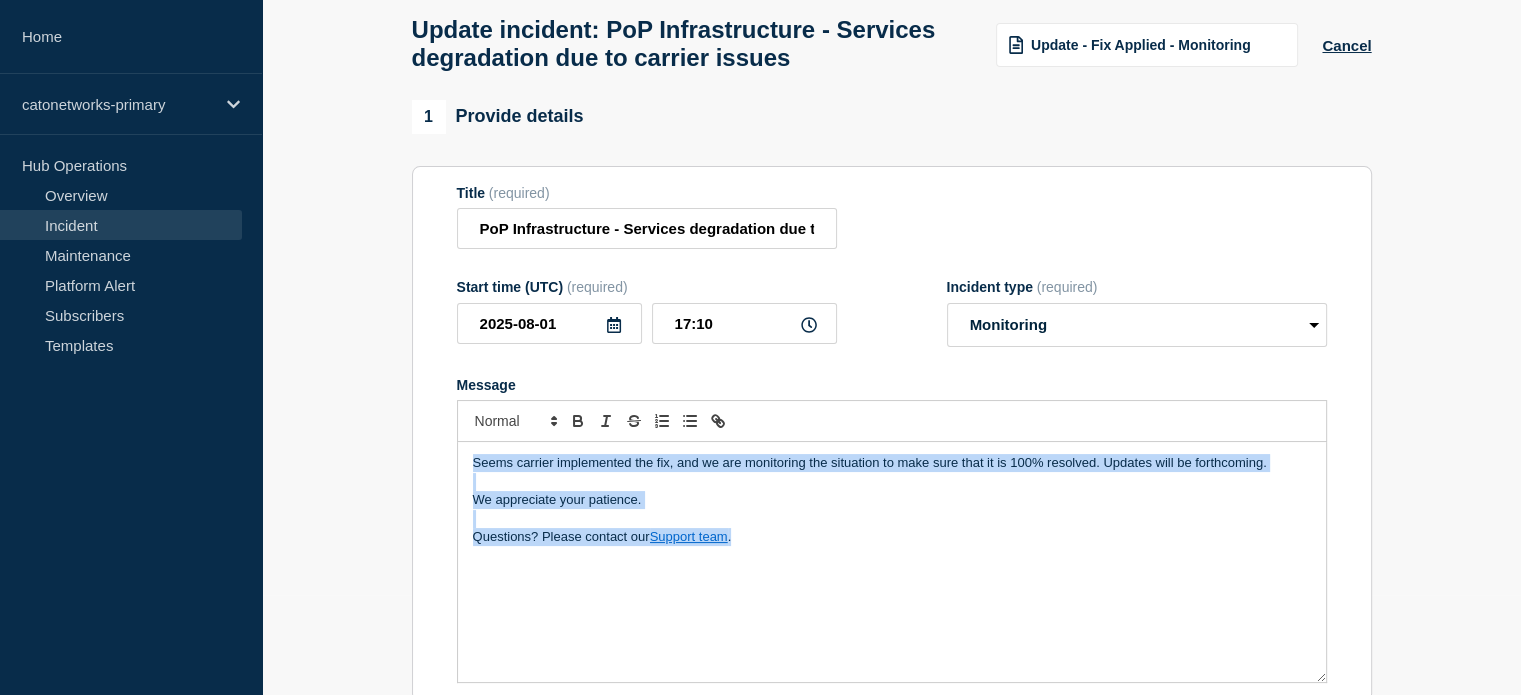 copy on "Seems carrier implemented the fix, and we are monitoring the situation to make sure that it is 100% resolved. Updates will be forthcoming. We appreciate your patience. Questions? Please contact our  Support team ." 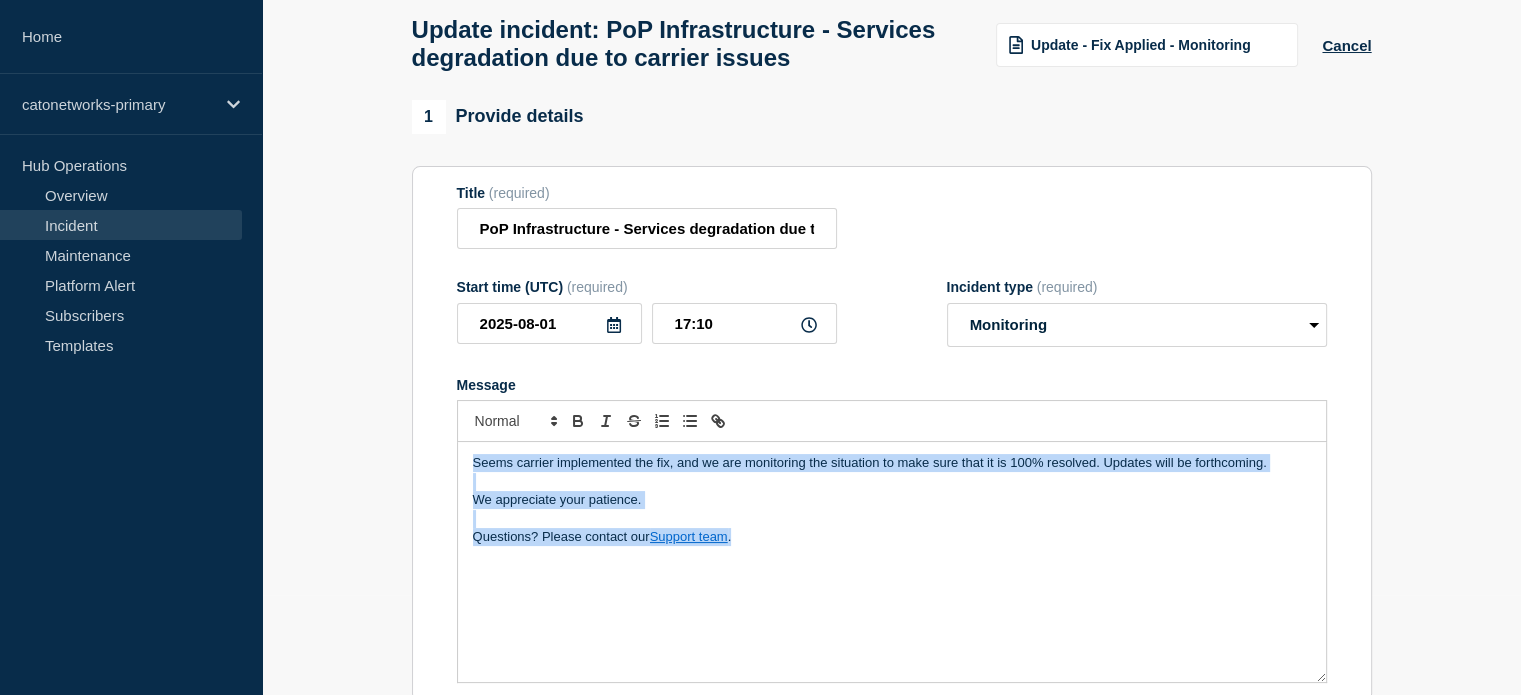 click at bounding box center [892, 482] 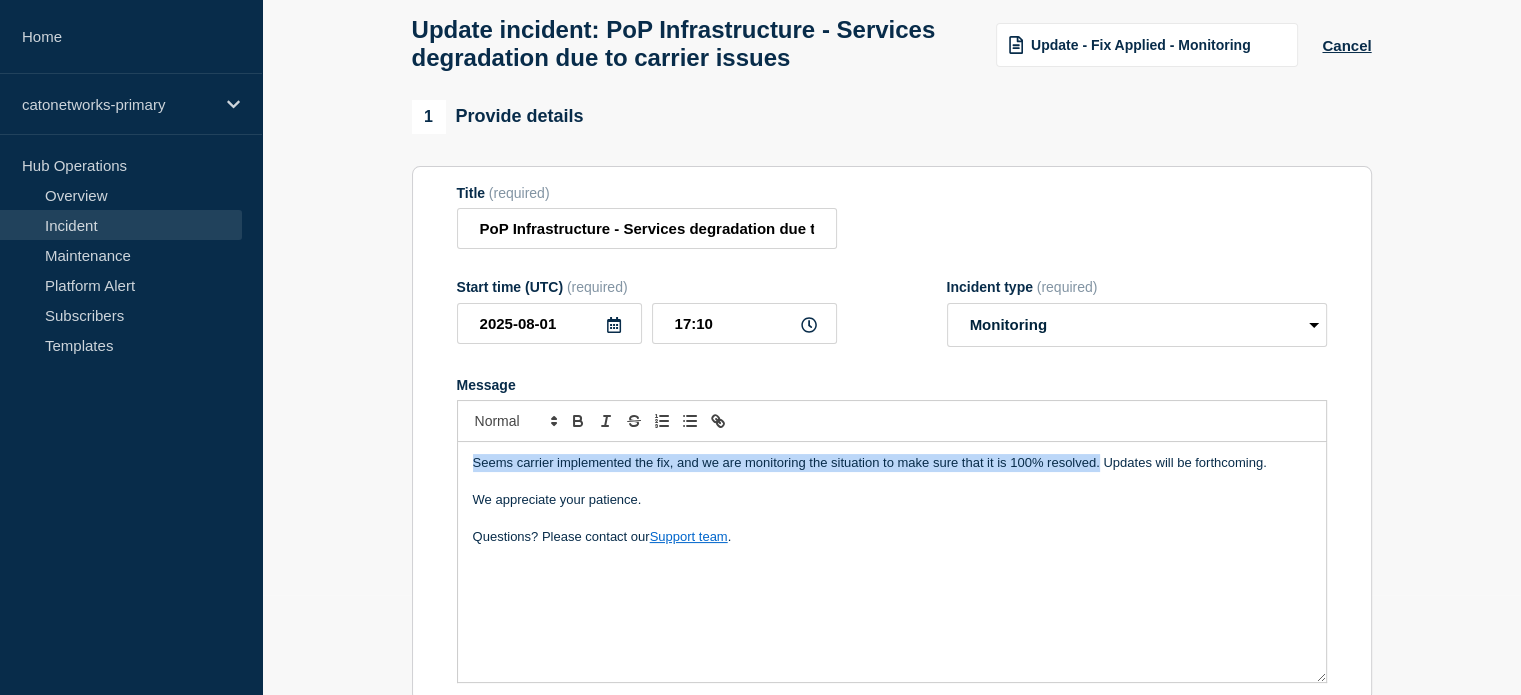 drag, startPoint x: 468, startPoint y: 470, endPoint x: 1100, endPoint y: 476, distance: 632.0285 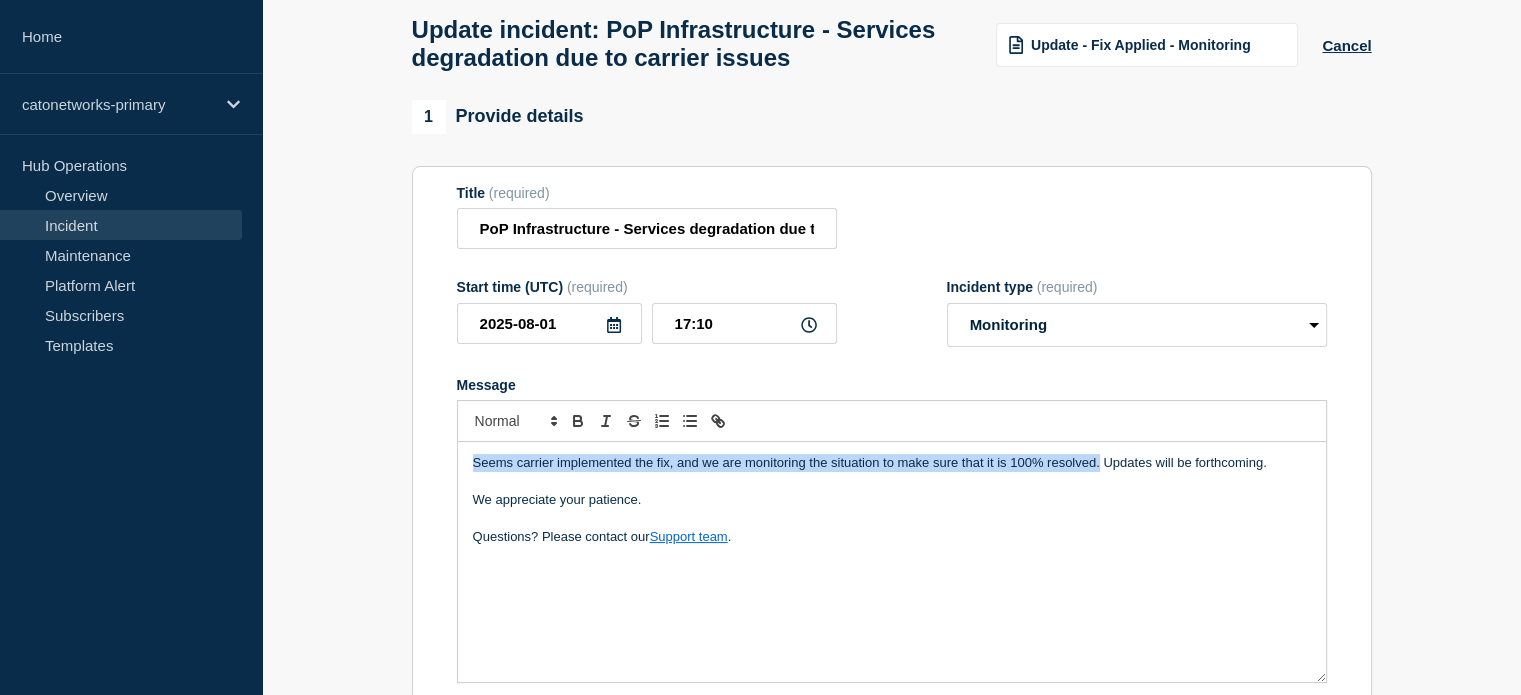 click on "Seems carrier implemented the fix, and we are monitoring the situation to make sure that it is 100% resolved. Updates will be forthcoming. We appreciate your patience. Questions? Please contact our  Support team ." at bounding box center (892, 562) 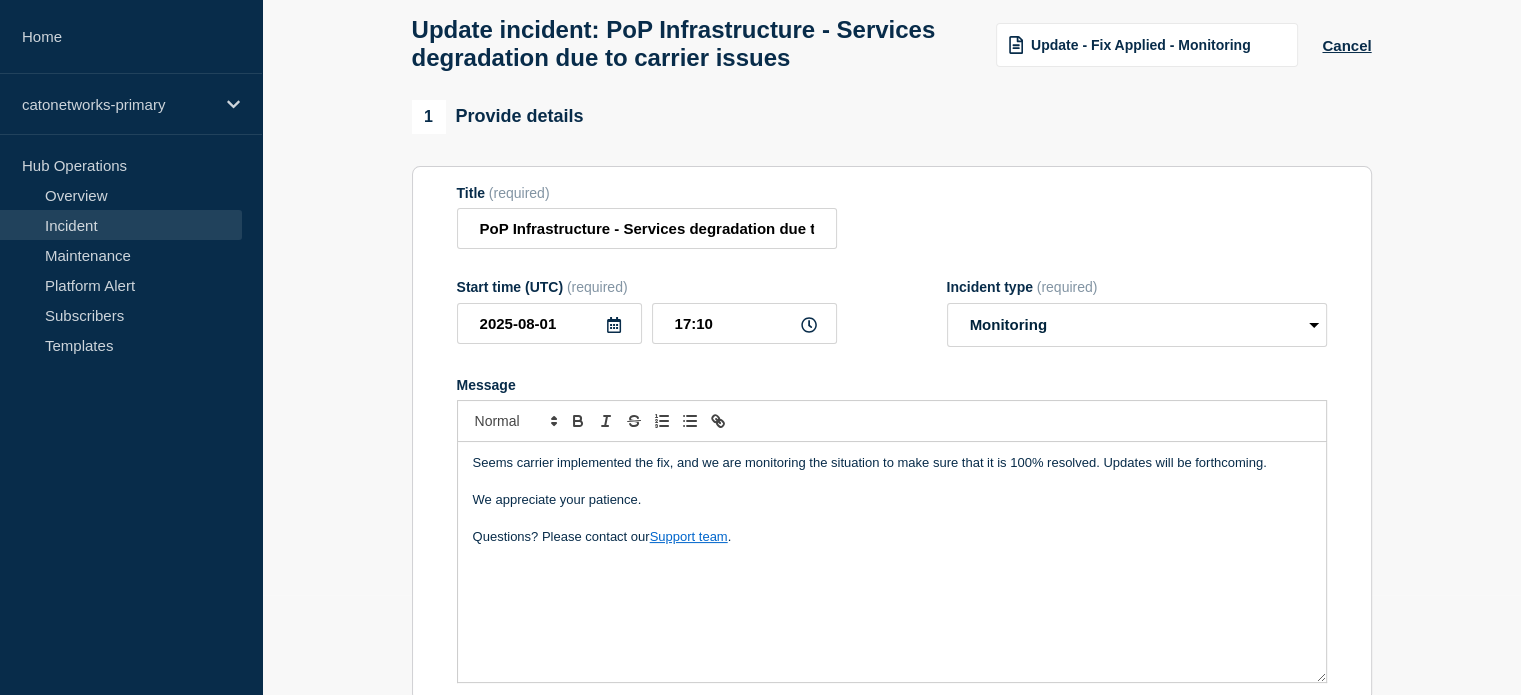 drag, startPoint x: 511, startPoint y: 486, endPoint x: 500, endPoint y: 486, distance: 11 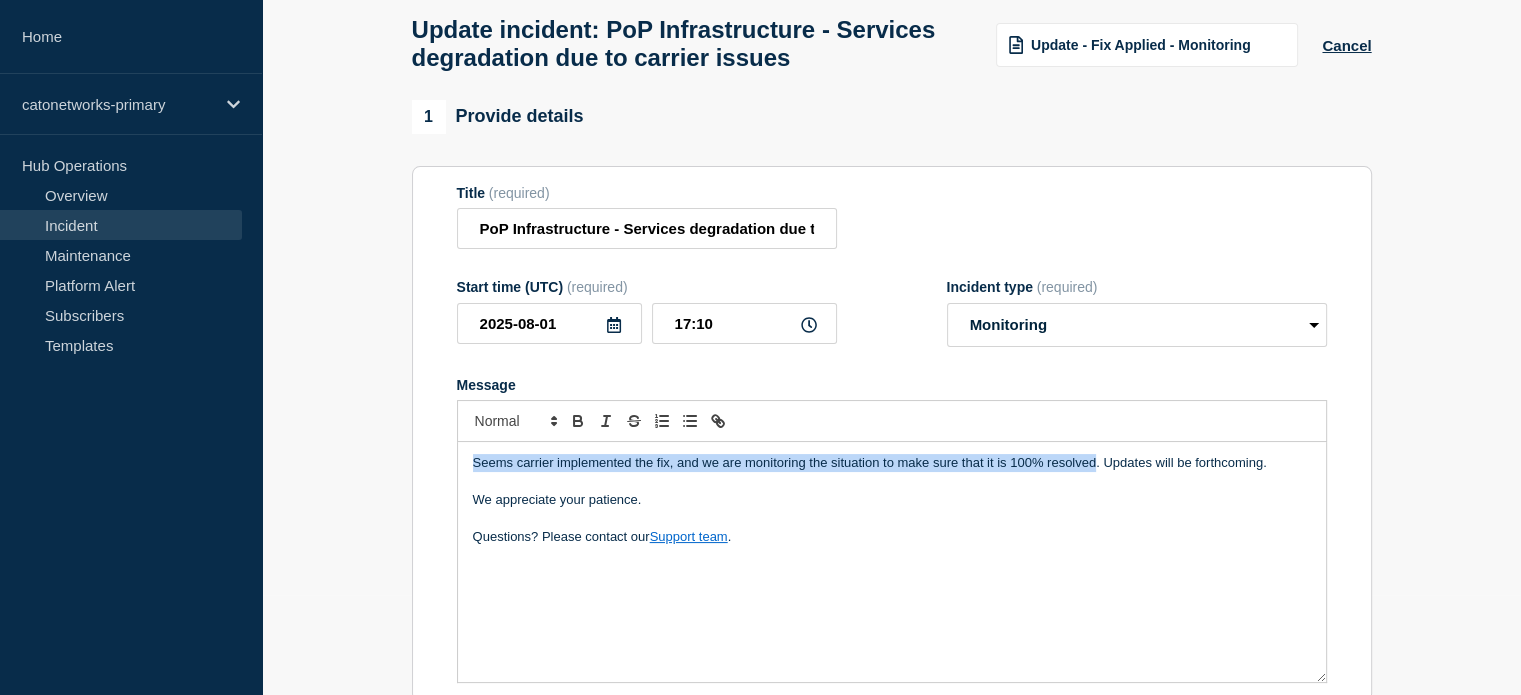drag, startPoint x: 472, startPoint y: 473, endPoint x: 1092, endPoint y: 462, distance: 620.0976 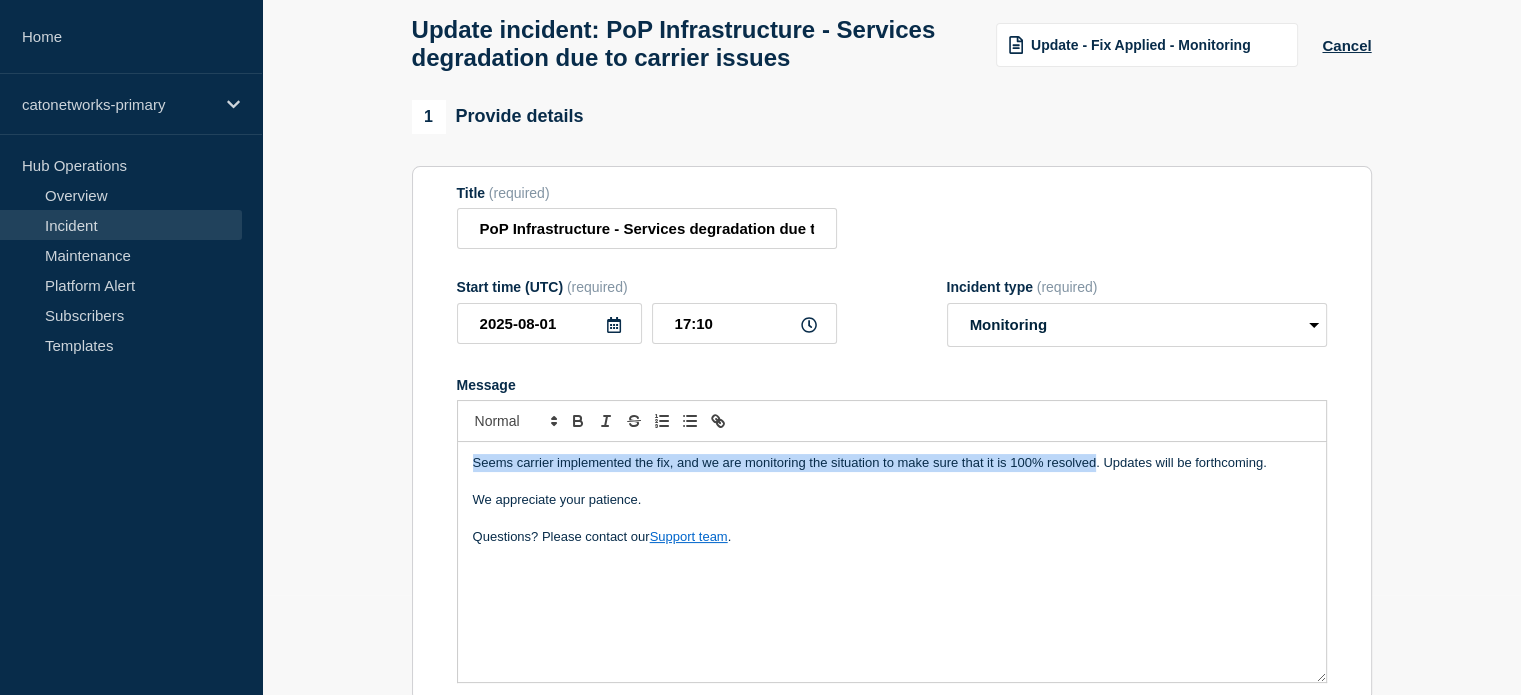 click on "Seems carrier implemented the fix, and we are monitoring the situation to make sure that it is 100% resolved. Updates will be forthcoming. We appreciate your patience. Questions? Please contact our  Support team ." at bounding box center (892, 562) 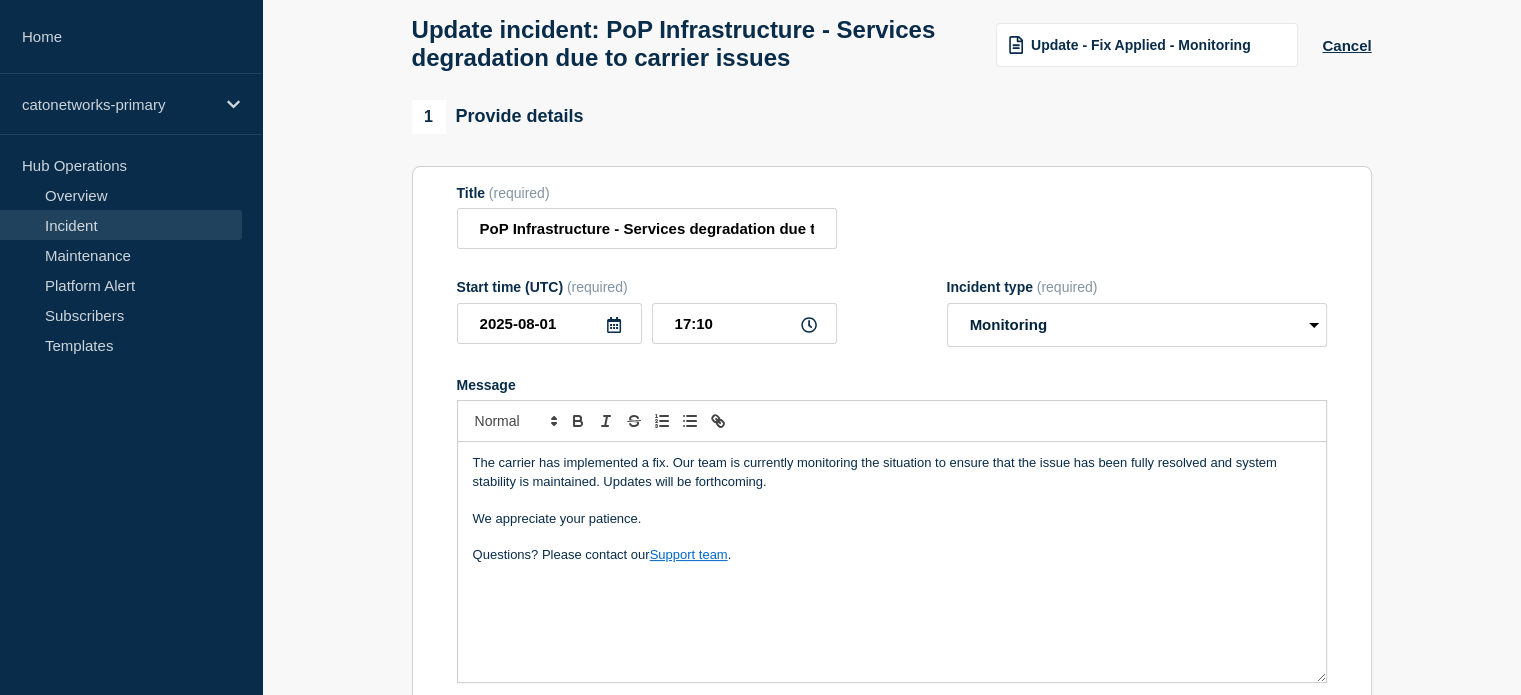 click on "Questions? Please contact our  Support team ." at bounding box center [892, 555] 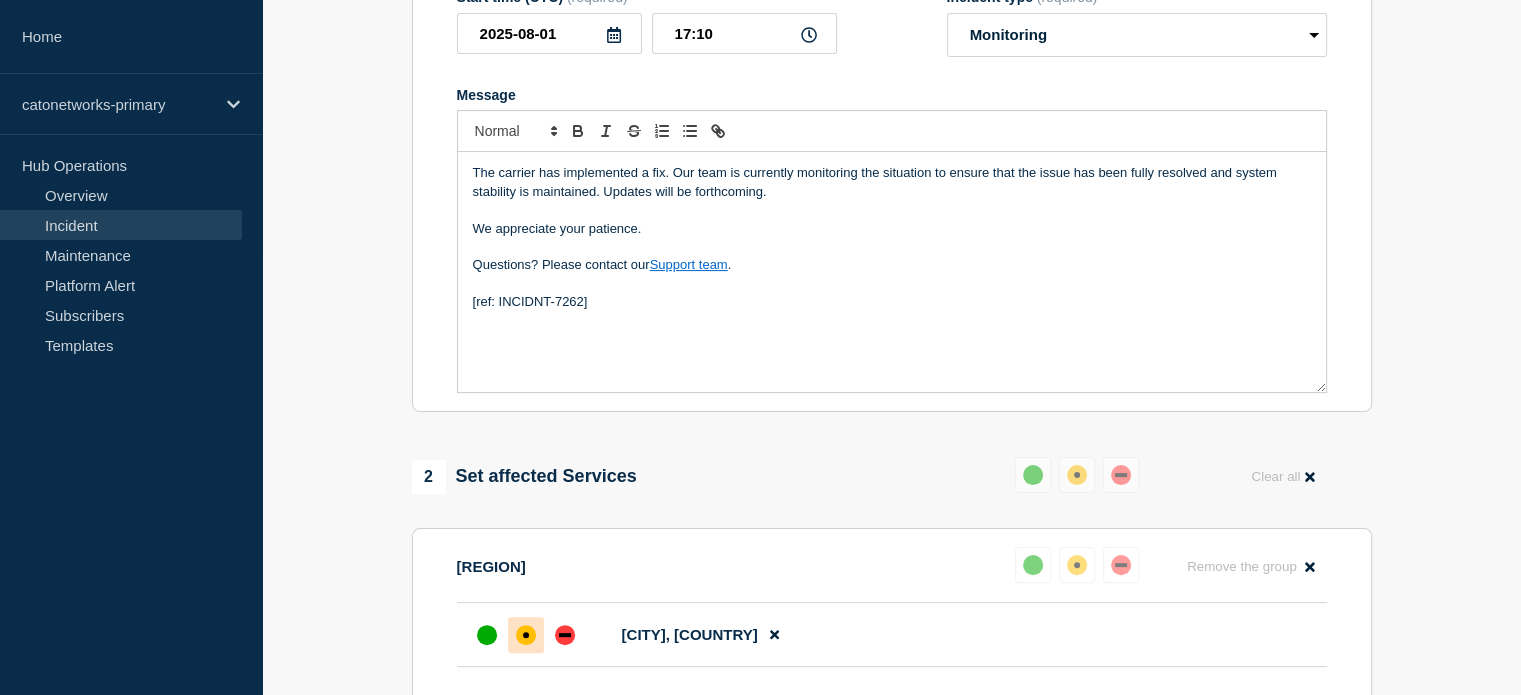 scroll, scrollTop: 400, scrollLeft: 0, axis: vertical 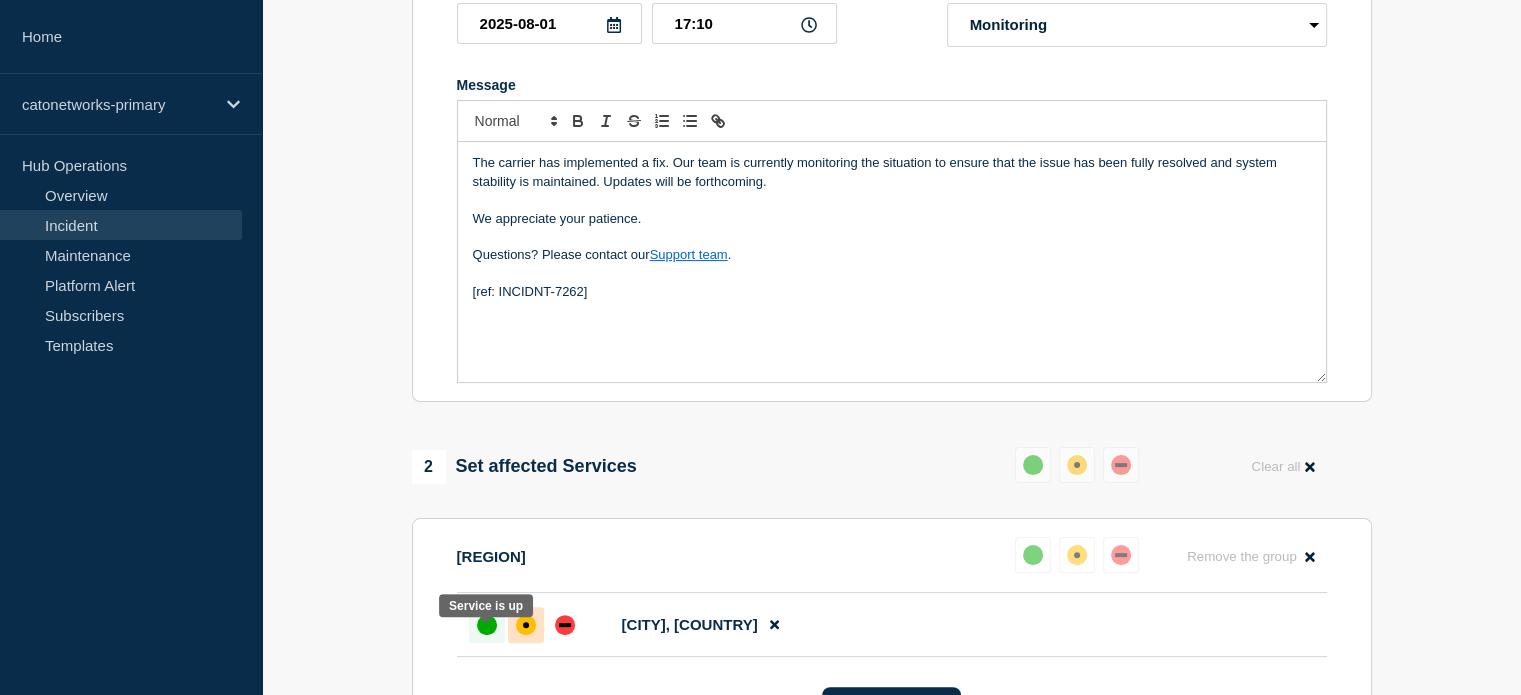 click at bounding box center (487, 625) 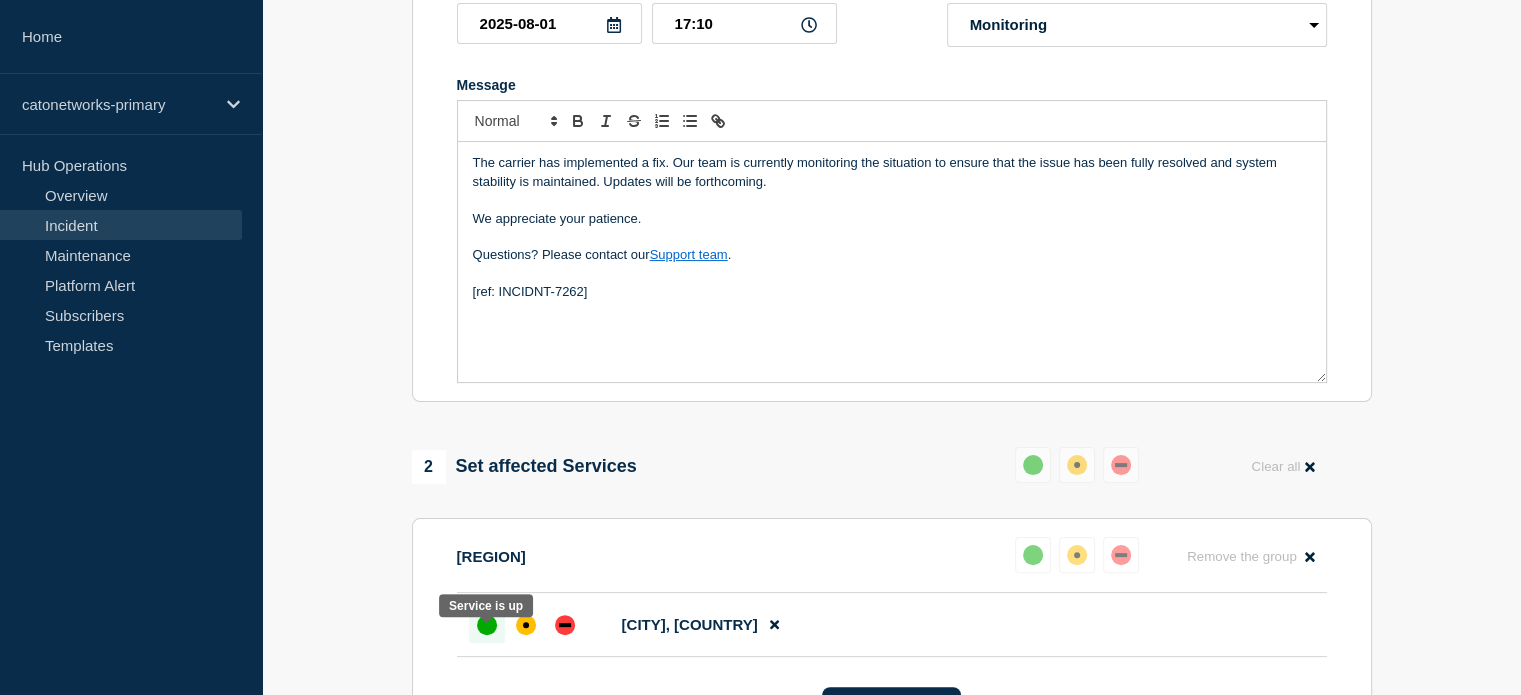 click at bounding box center (487, 625) 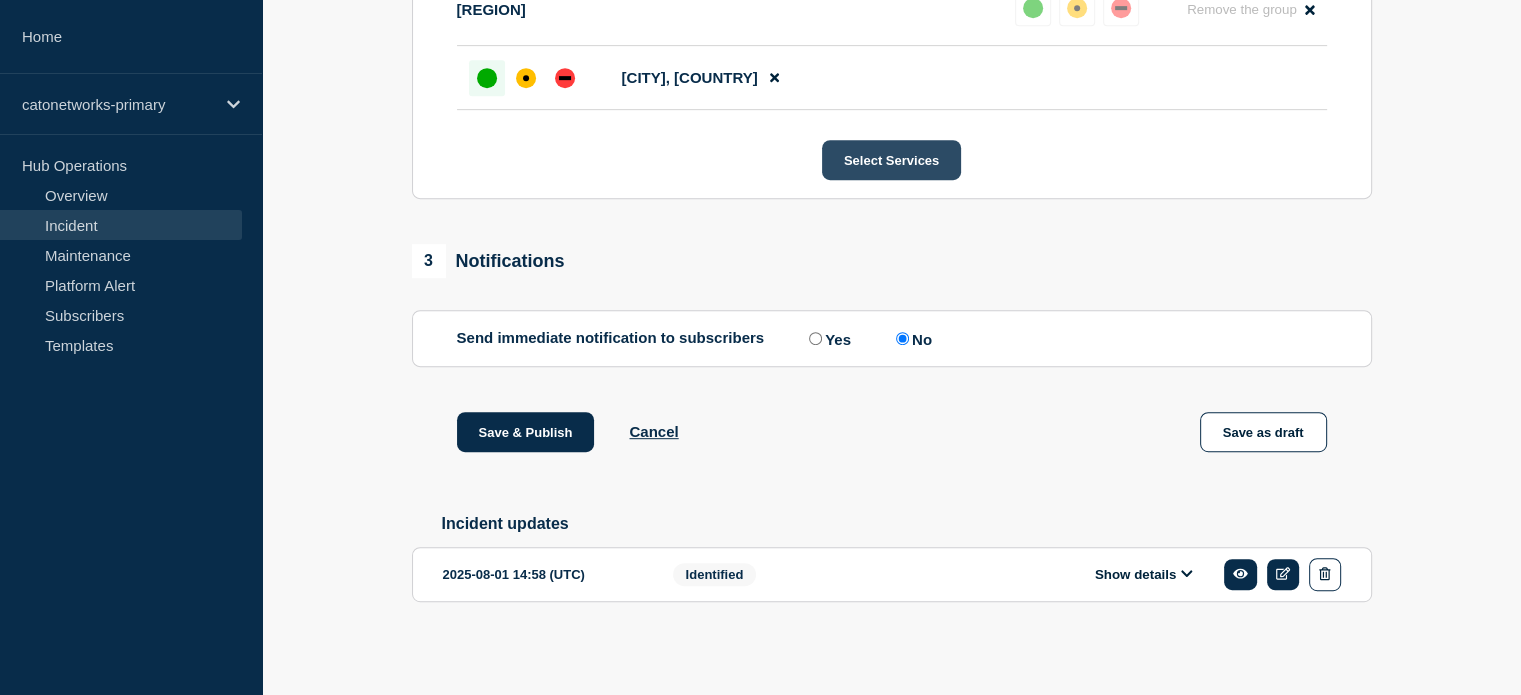 scroll, scrollTop: 965, scrollLeft: 0, axis: vertical 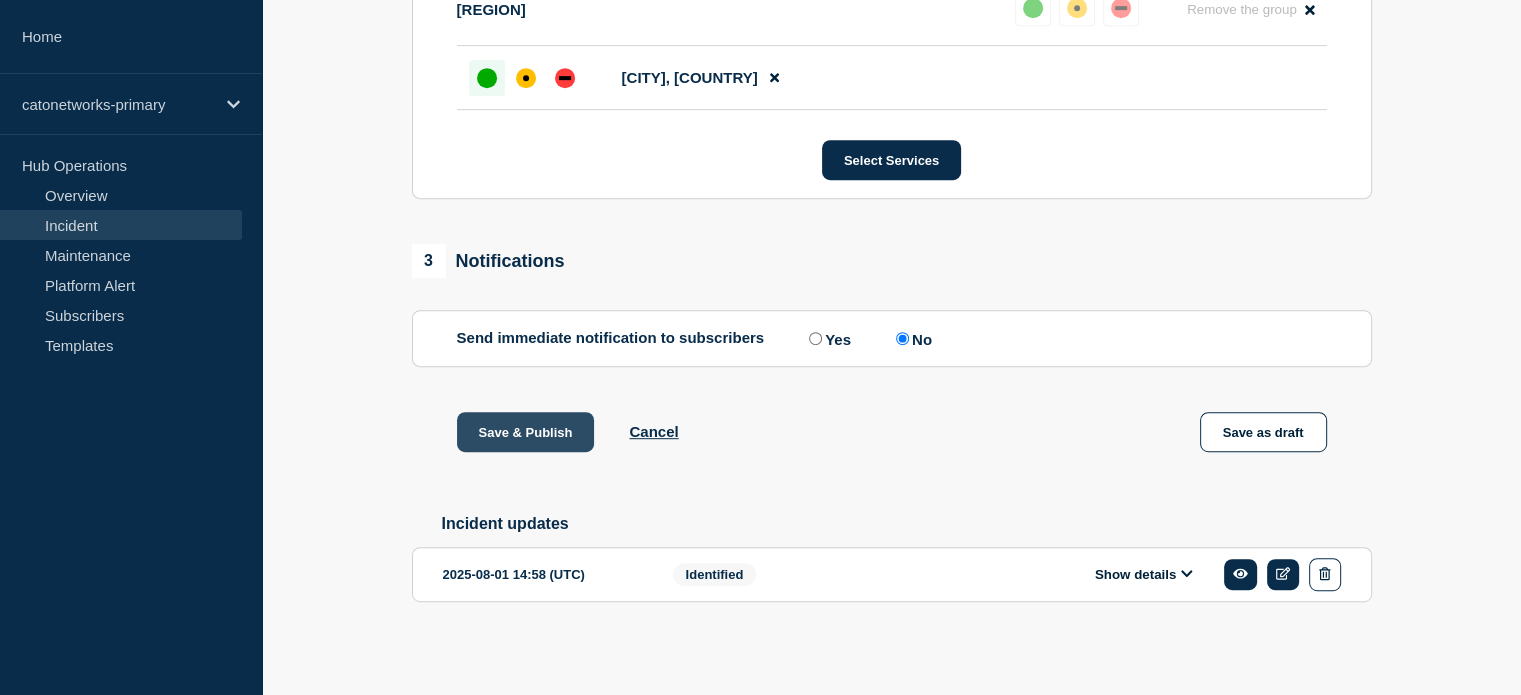 click on "Save & Publish" at bounding box center [526, 432] 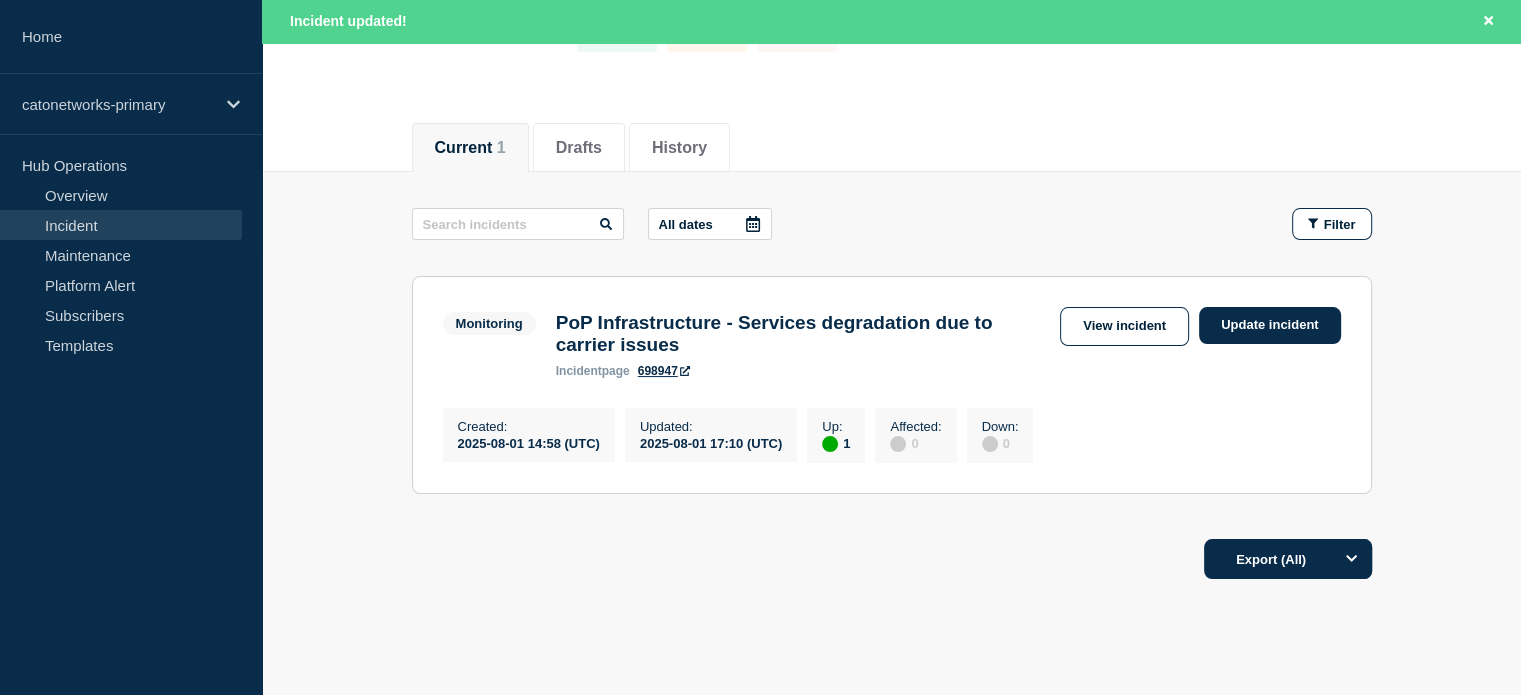 scroll, scrollTop: 200, scrollLeft: 0, axis: vertical 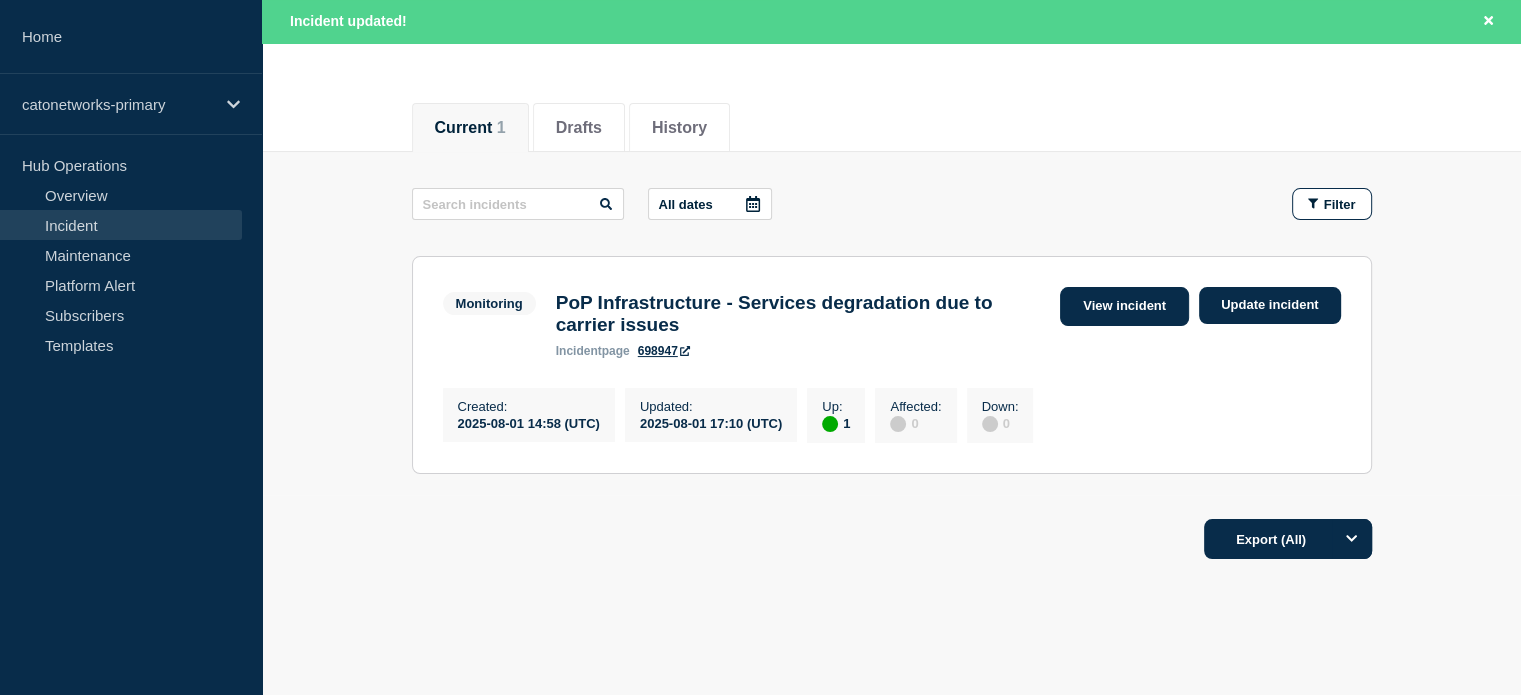 click on "View incident" at bounding box center (1124, 306) 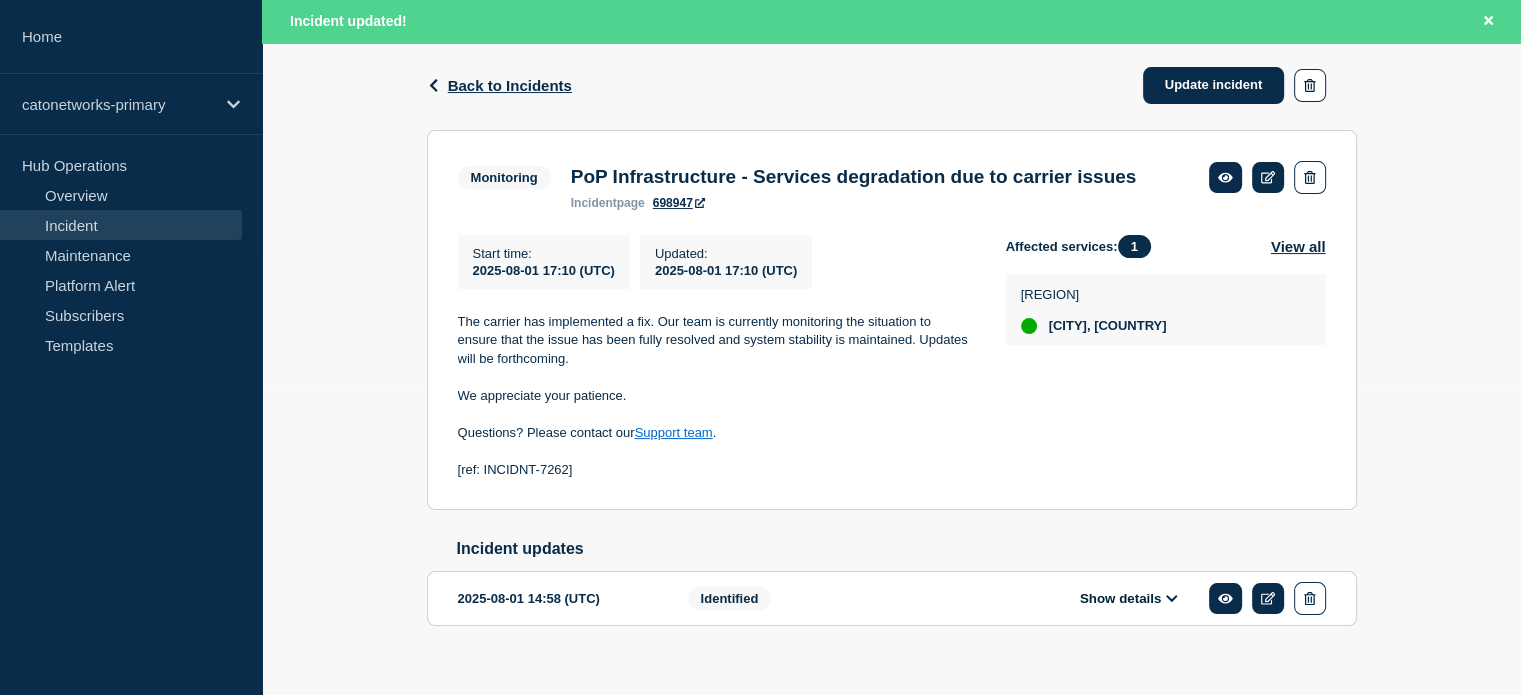 scroll, scrollTop: 372, scrollLeft: 0, axis: vertical 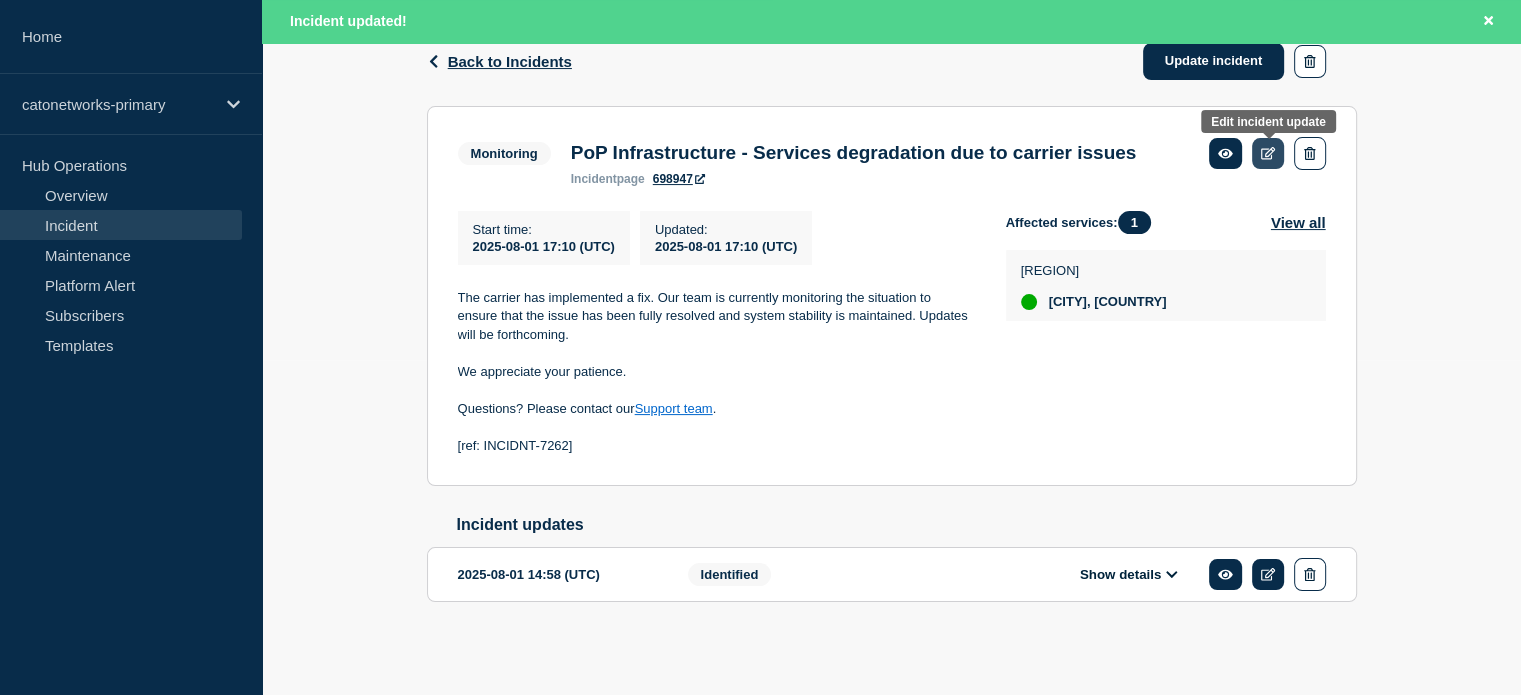 click 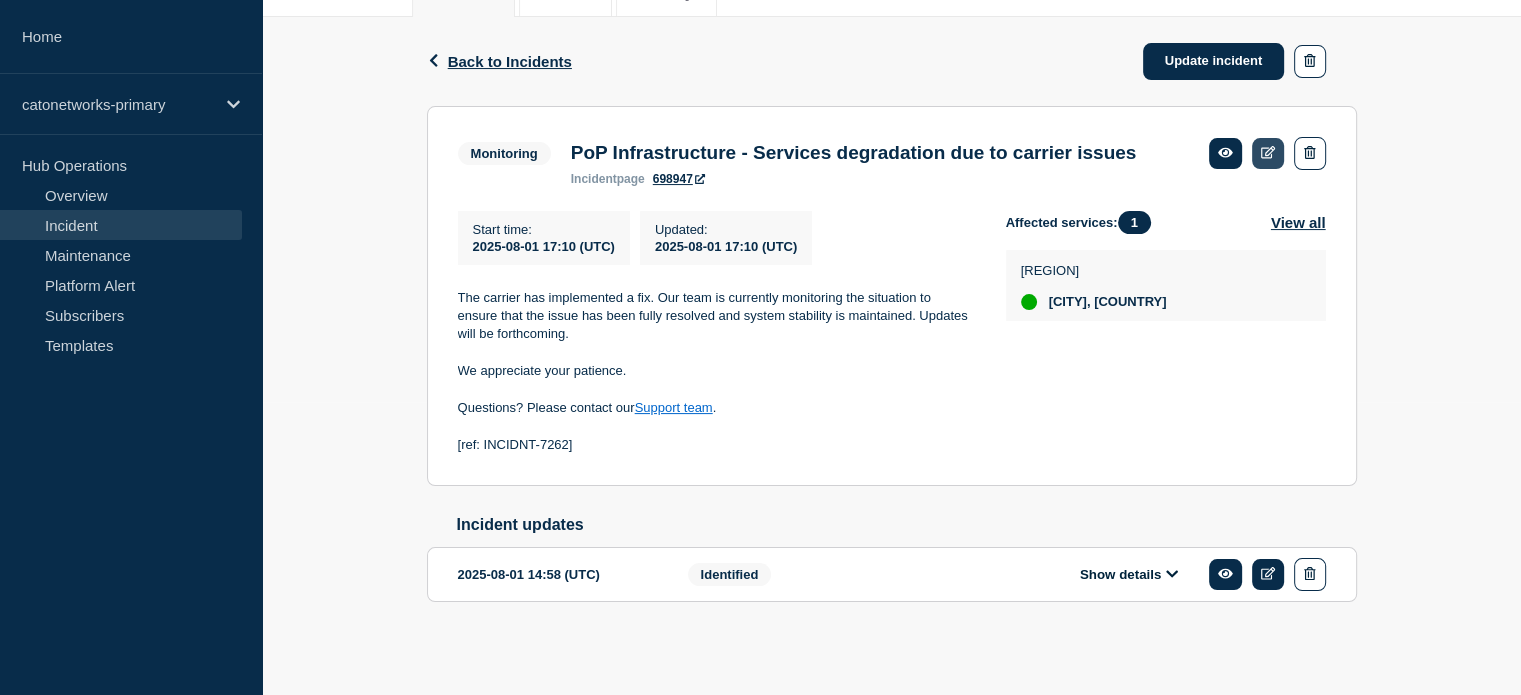 scroll, scrollTop: 329, scrollLeft: 0, axis: vertical 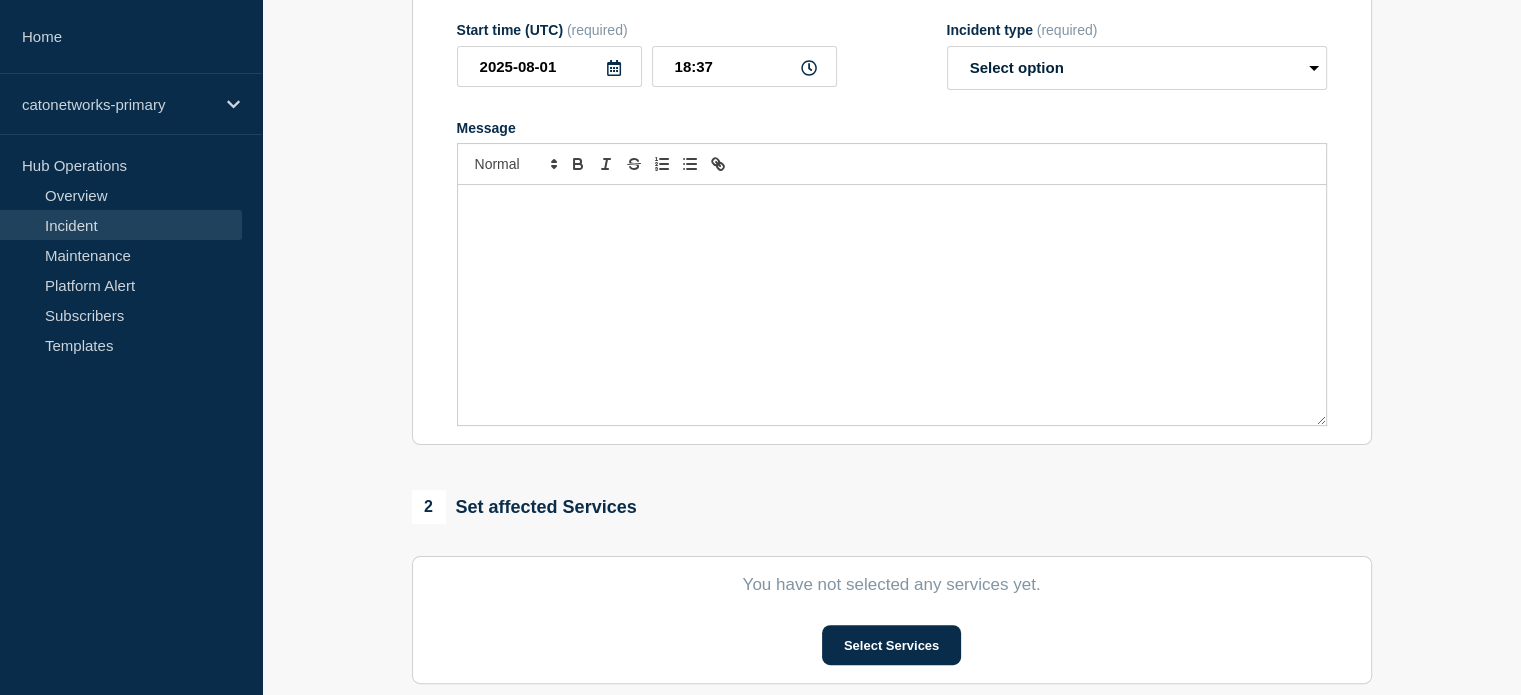 type on "PoP Infrastructure - Services degradation due to carrier issues" 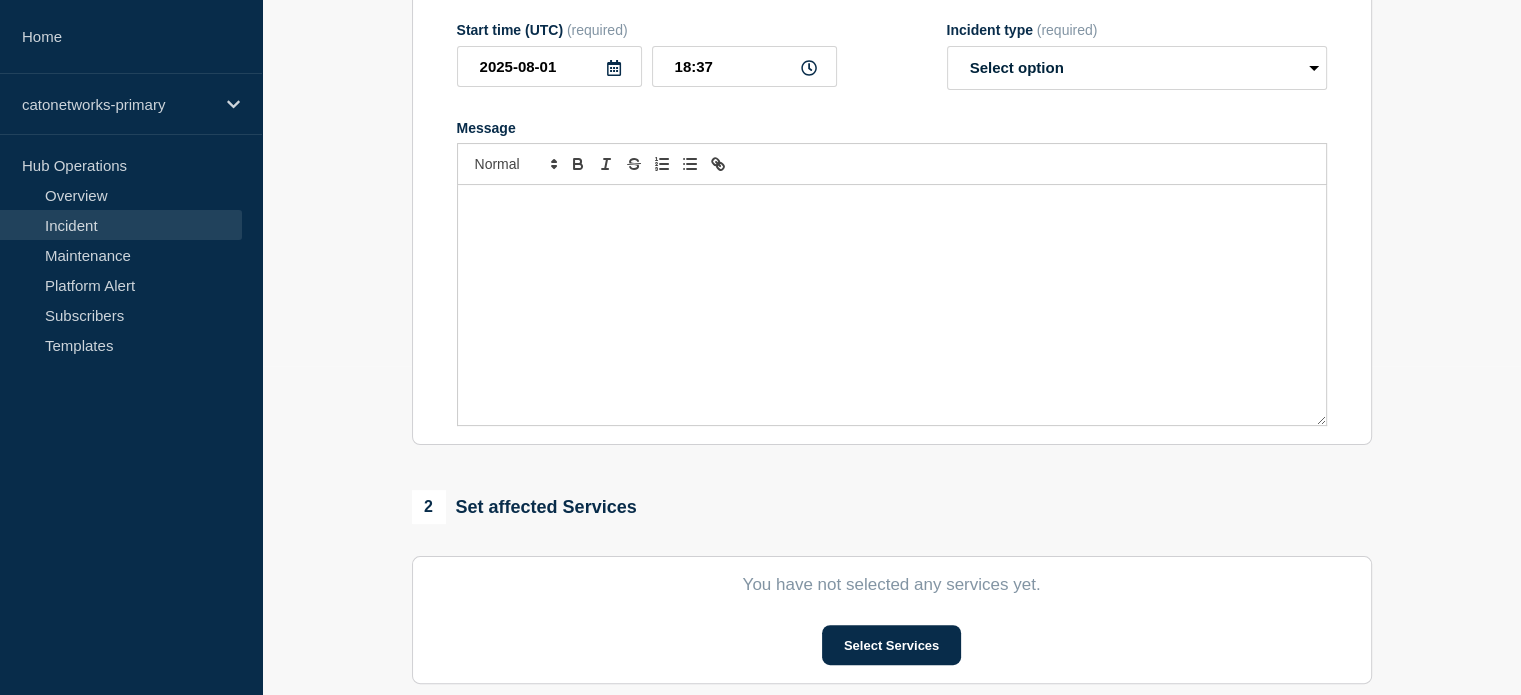 type on "17:10" 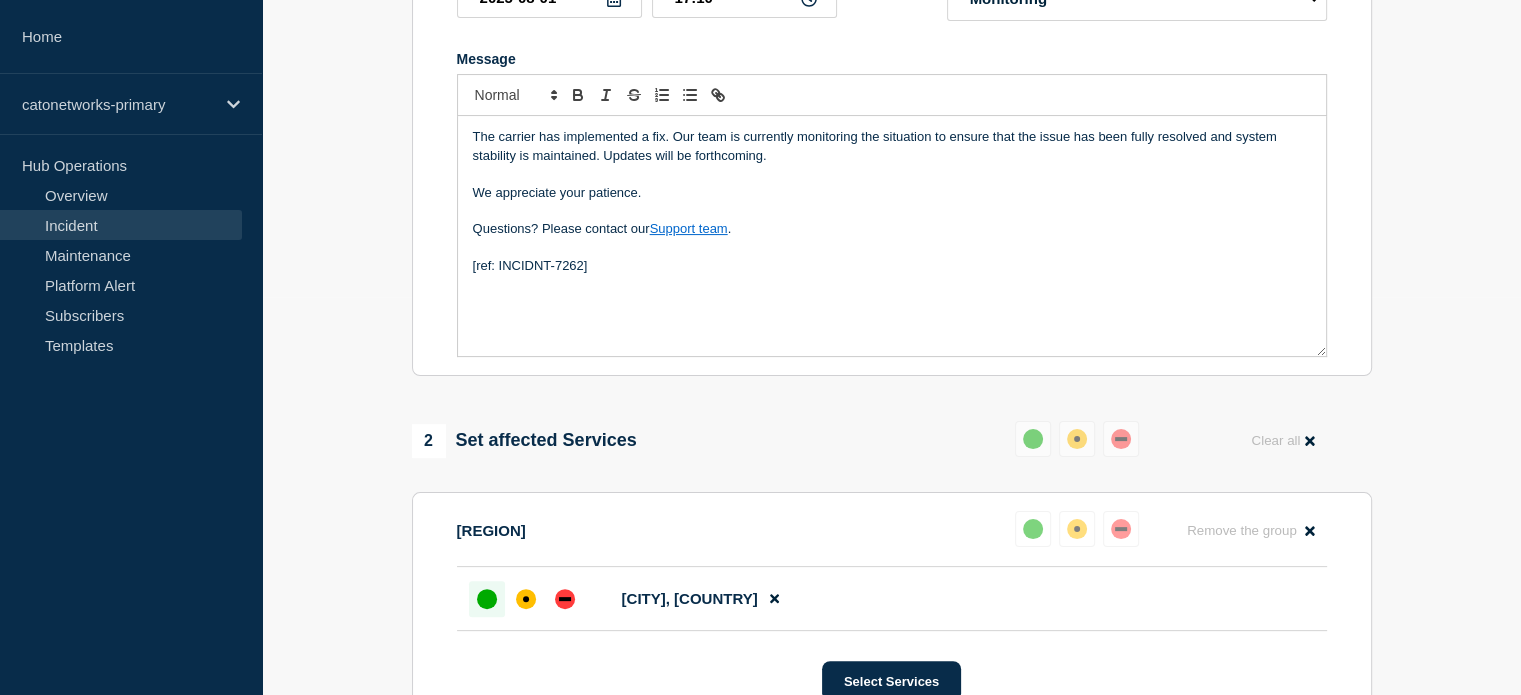 scroll, scrollTop: 799, scrollLeft: 0, axis: vertical 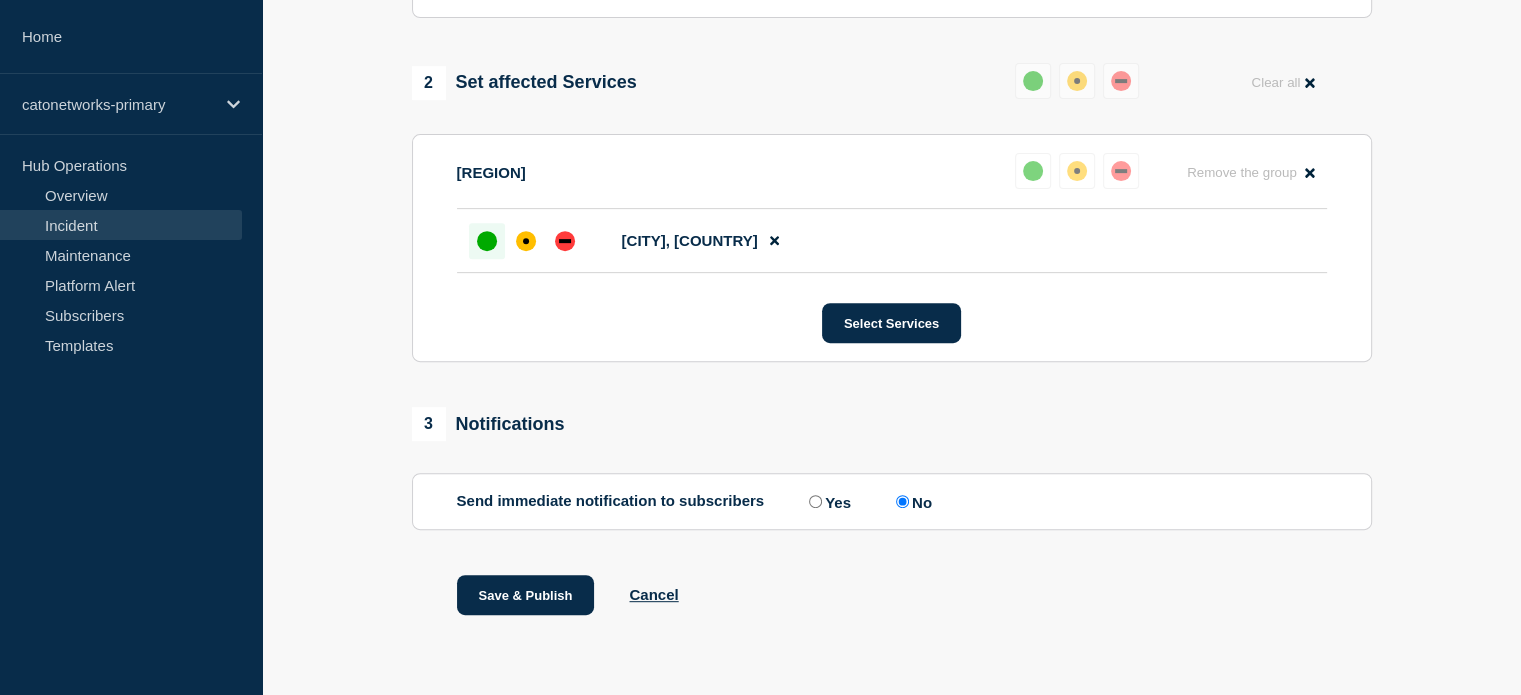 click on "Yes" at bounding box center [815, 501] 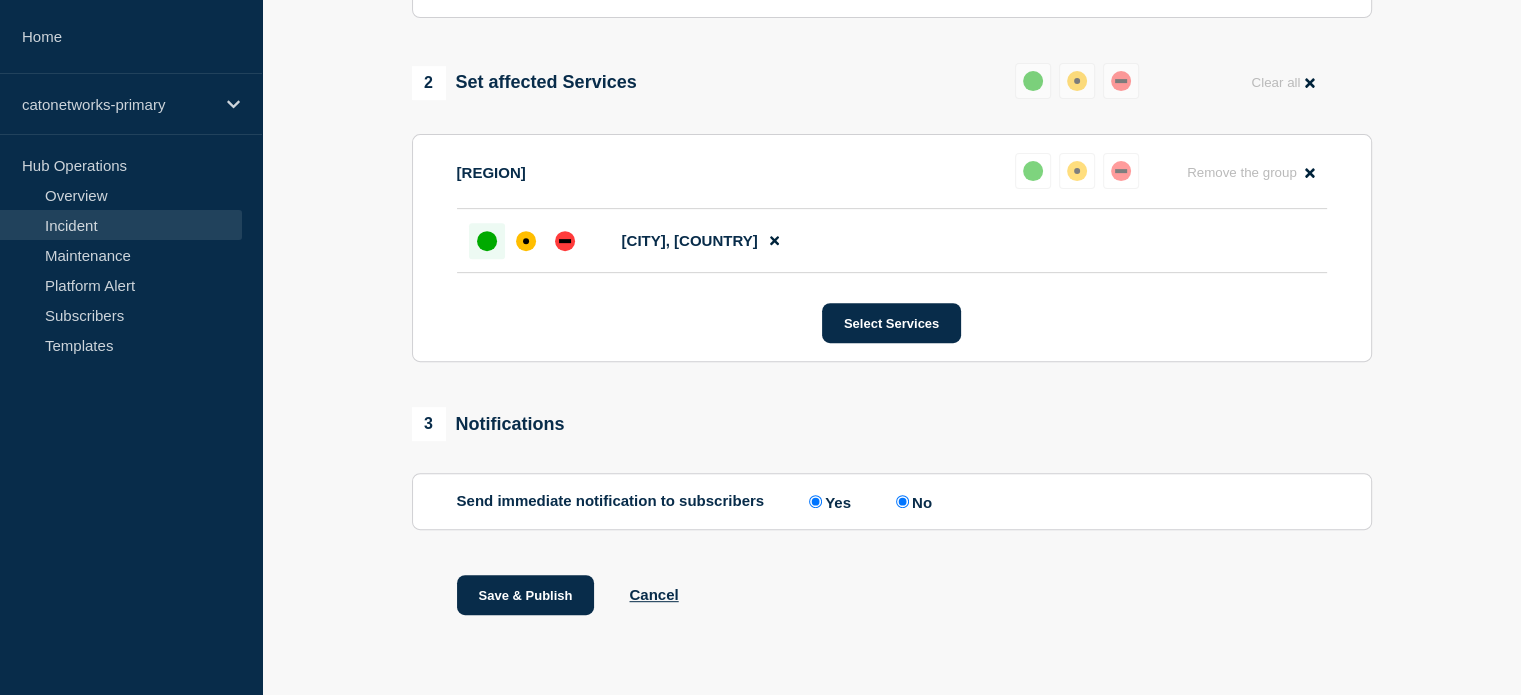 radio on "false" 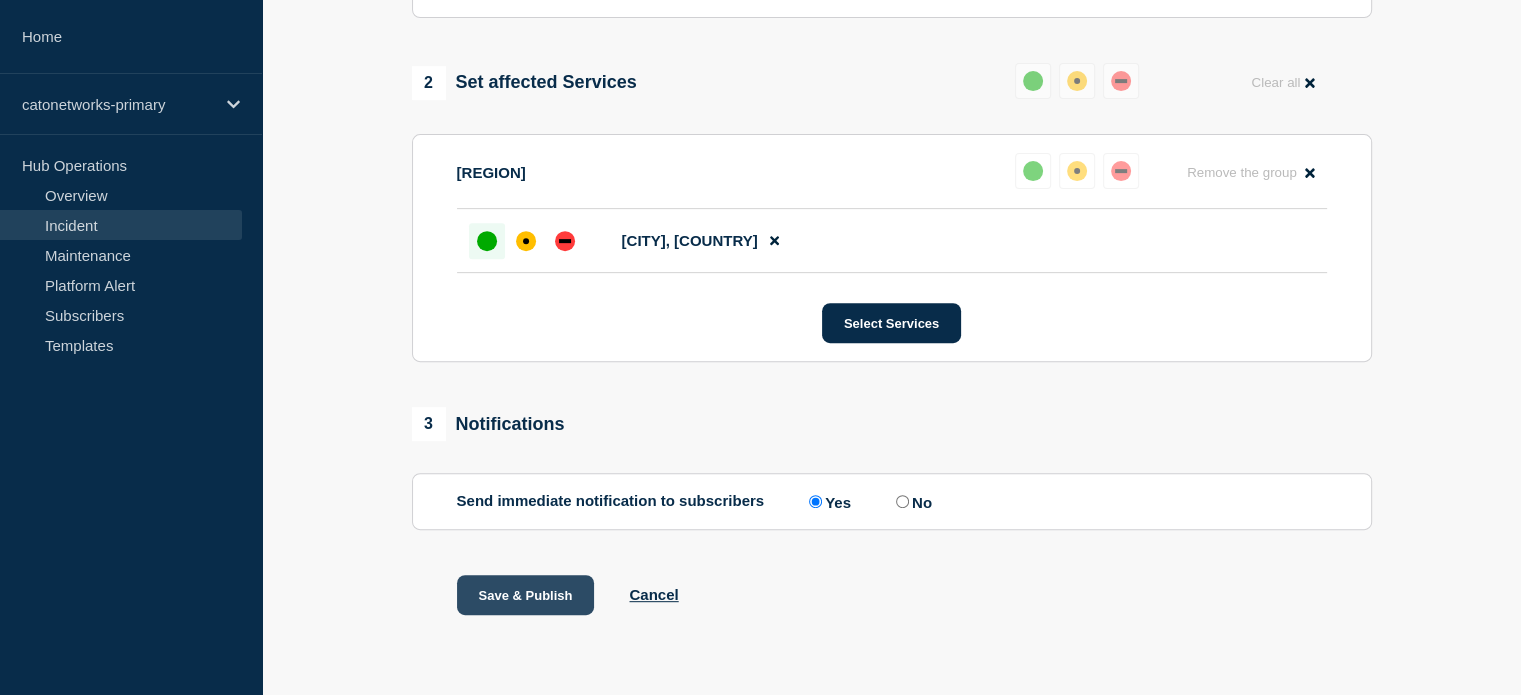 click on "Save & Publish" at bounding box center (526, 595) 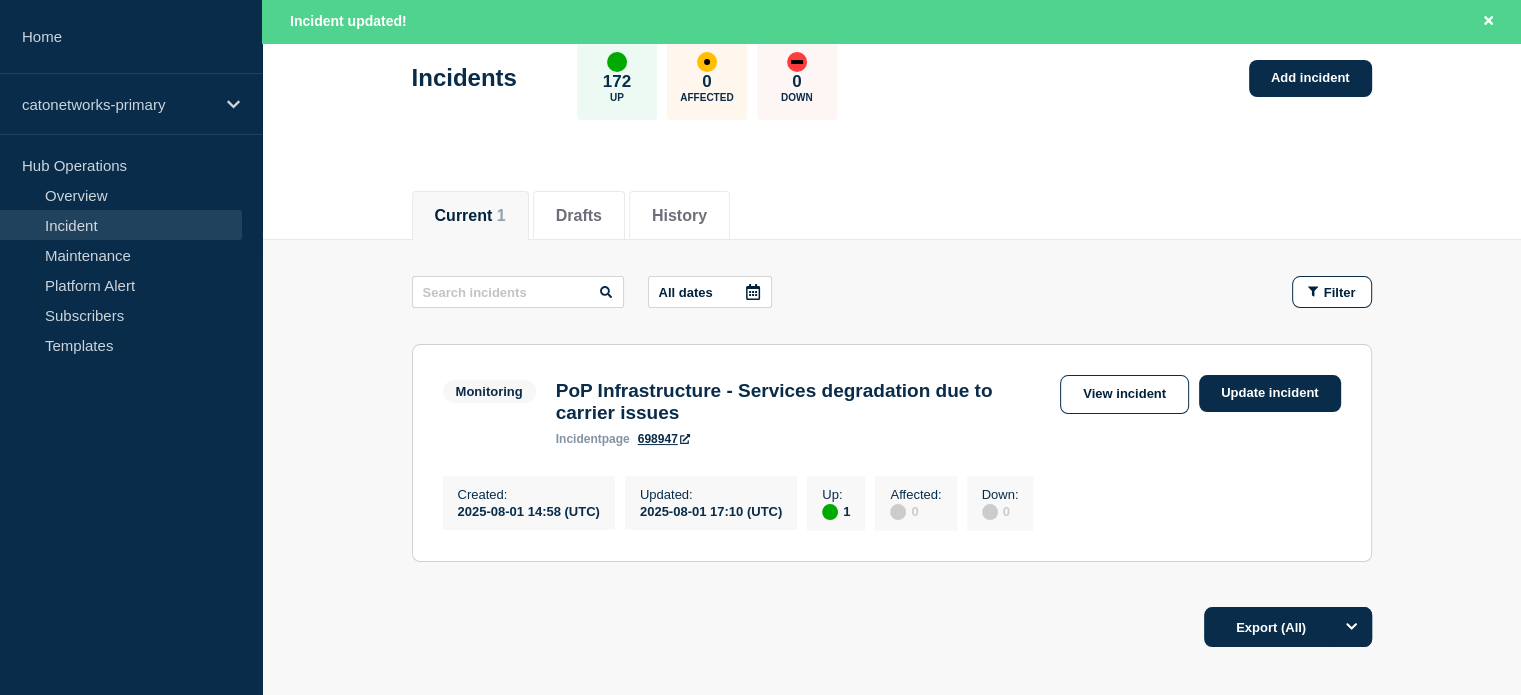 scroll, scrollTop: 0, scrollLeft: 0, axis: both 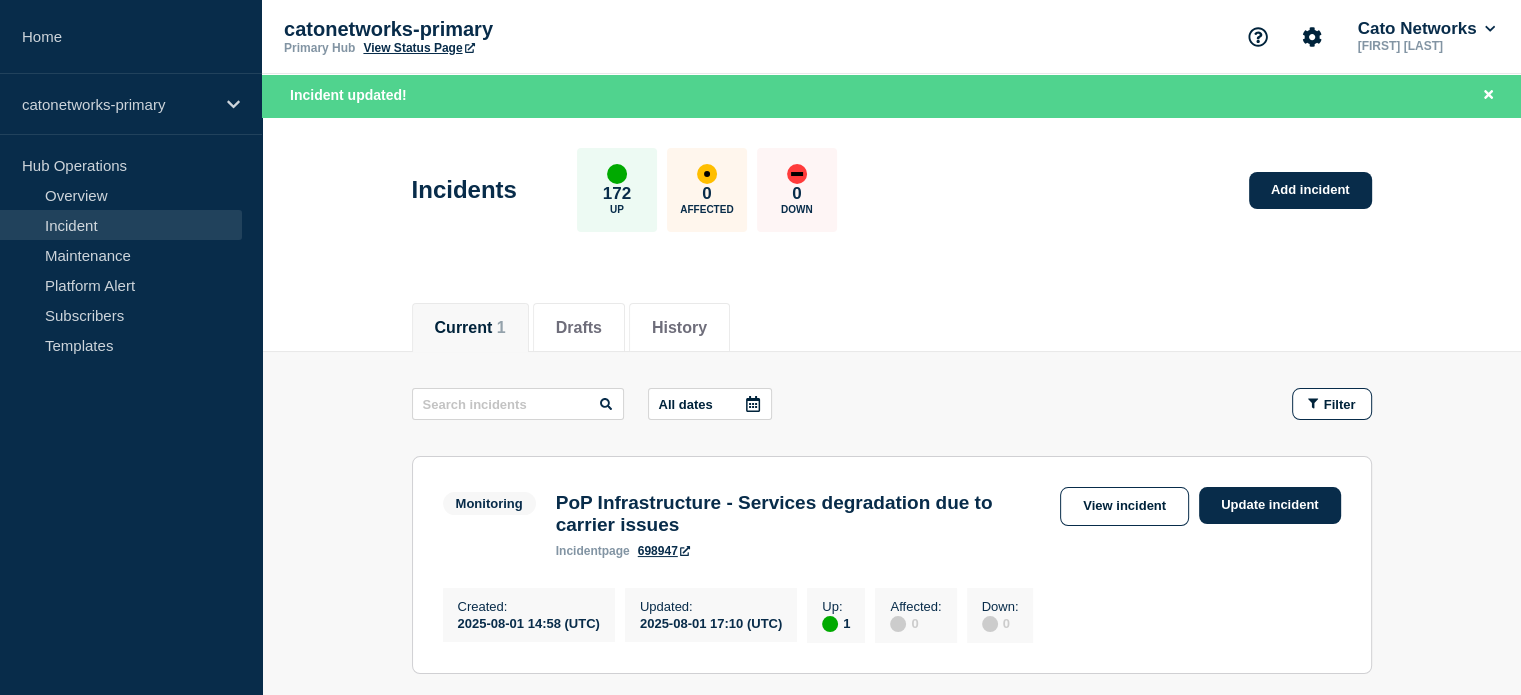 click on "All dates Filter Monitoring 1 Up PoP Infrastructure - Services degradation due to carrier issues Created  2025-08-01 14:58 (UTC) Updated  2025-08-01 17:10 (UTC) Monitoring PoP Infrastructure - Services degradation due to carrier issues incident  page 698947  View incident Update incident Created :  2025-08-01 14:58 (UTC) Updated :  2025-08-01 17:10 (UTC) Up :  1 Affected :  0 Down :  0" 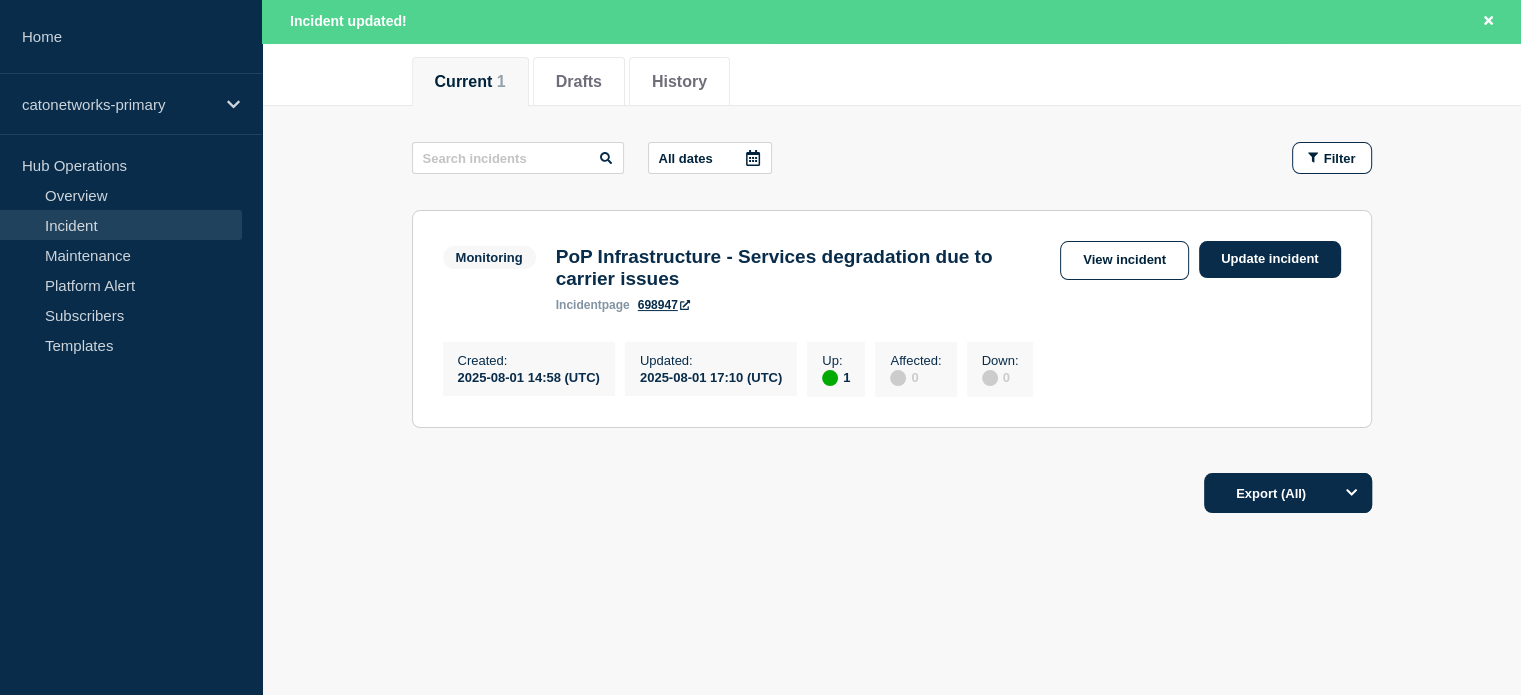 scroll, scrollTop: 256, scrollLeft: 0, axis: vertical 